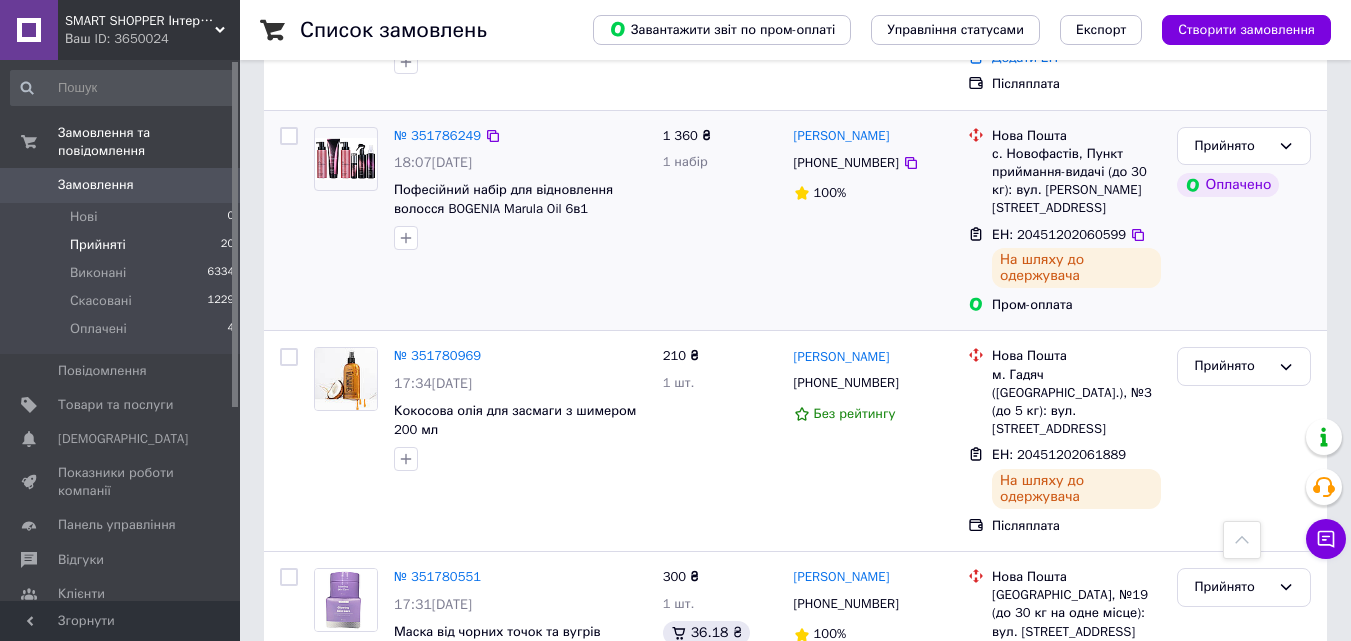 scroll, scrollTop: 1800, scrollLeft: 0, axis: vertical 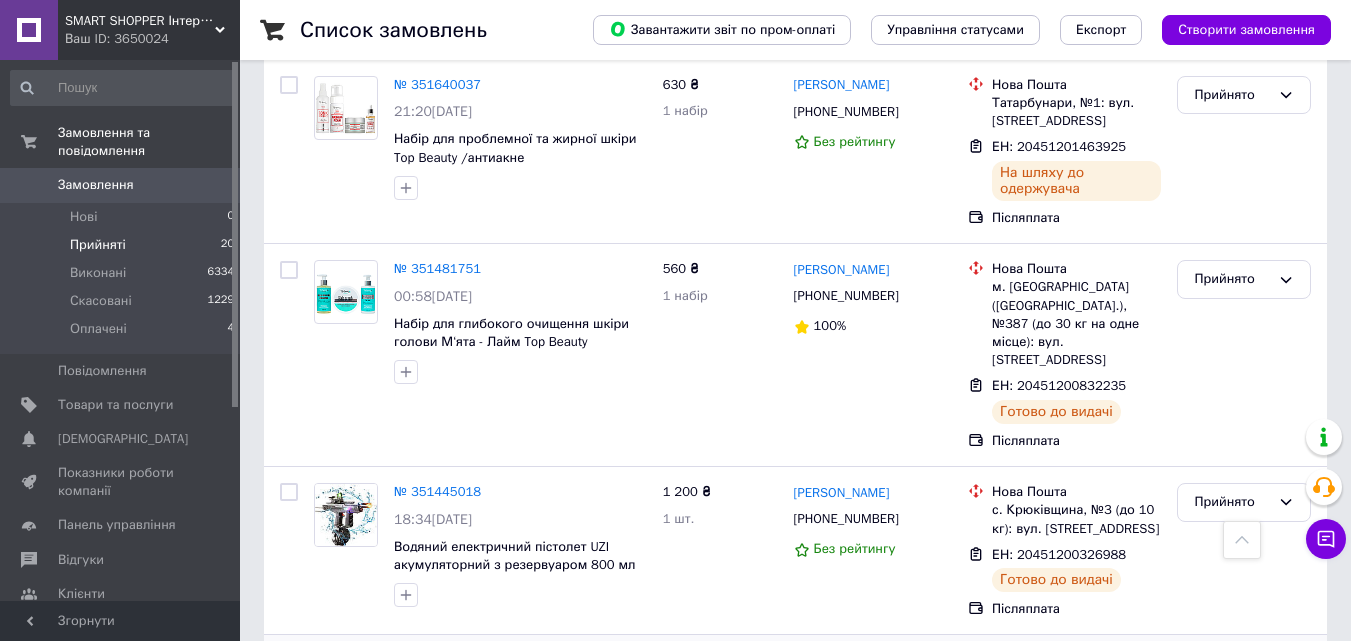 click on "№ 350762523" at bounding box center [437, 659] 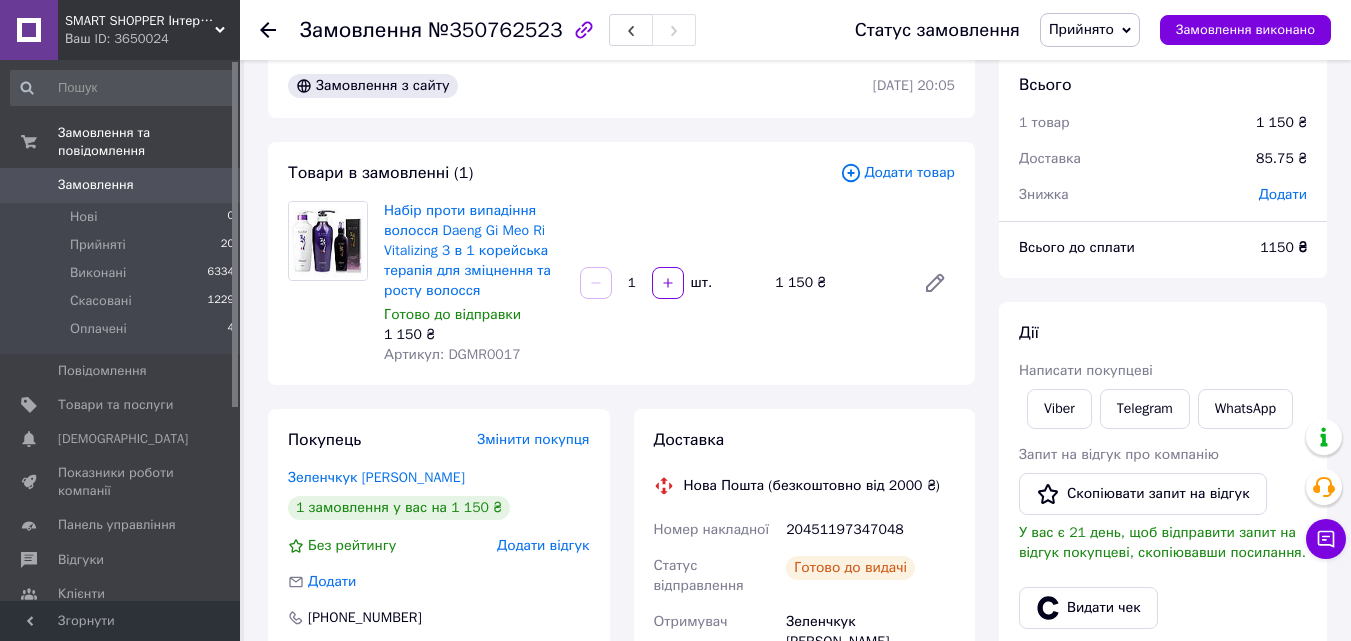 scroll, scrollTop: 100, scrollLeft: 0, axis: vertical 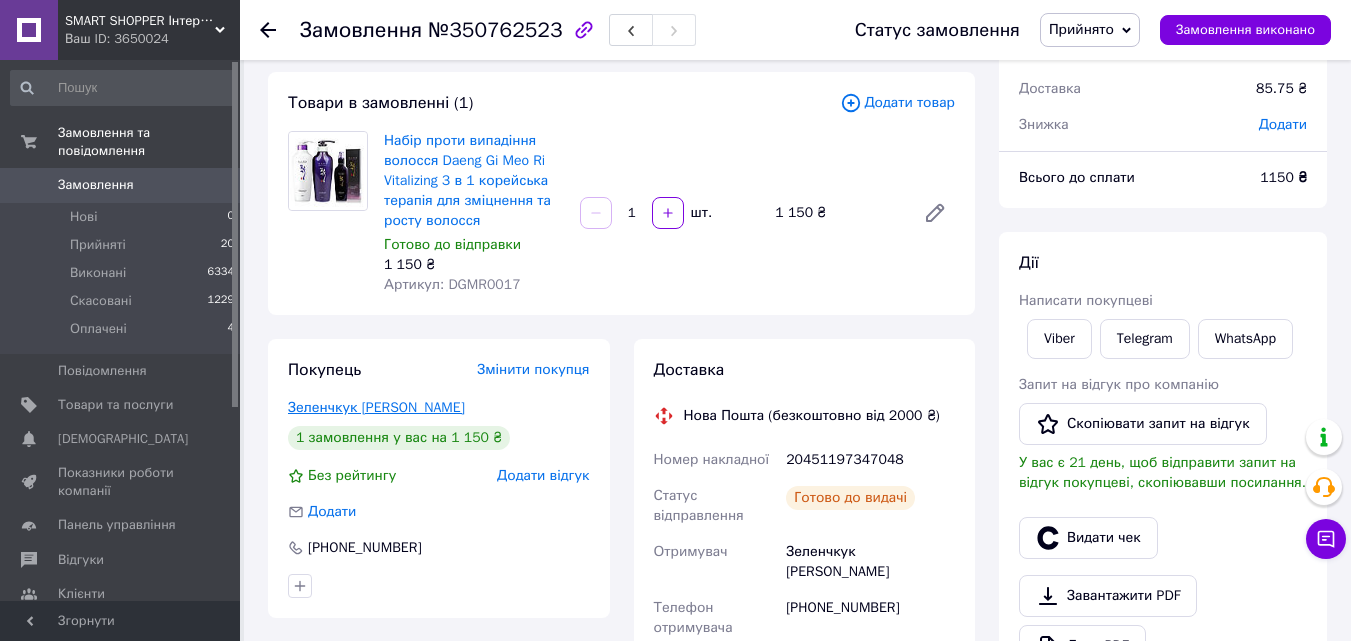 click on "Зеленчкук  [PERSON_NAME]" at bounding box center [376, 407] 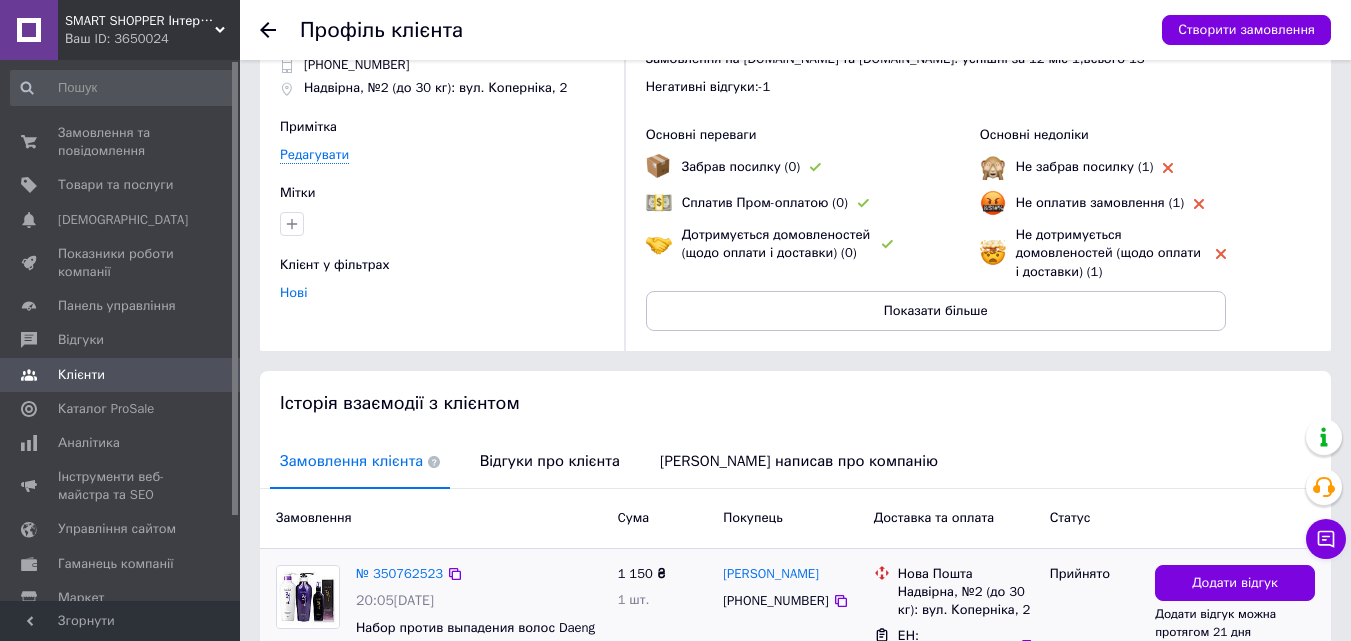scroll, scrollTop: 257, scrollLeft: 0, axis: vertical 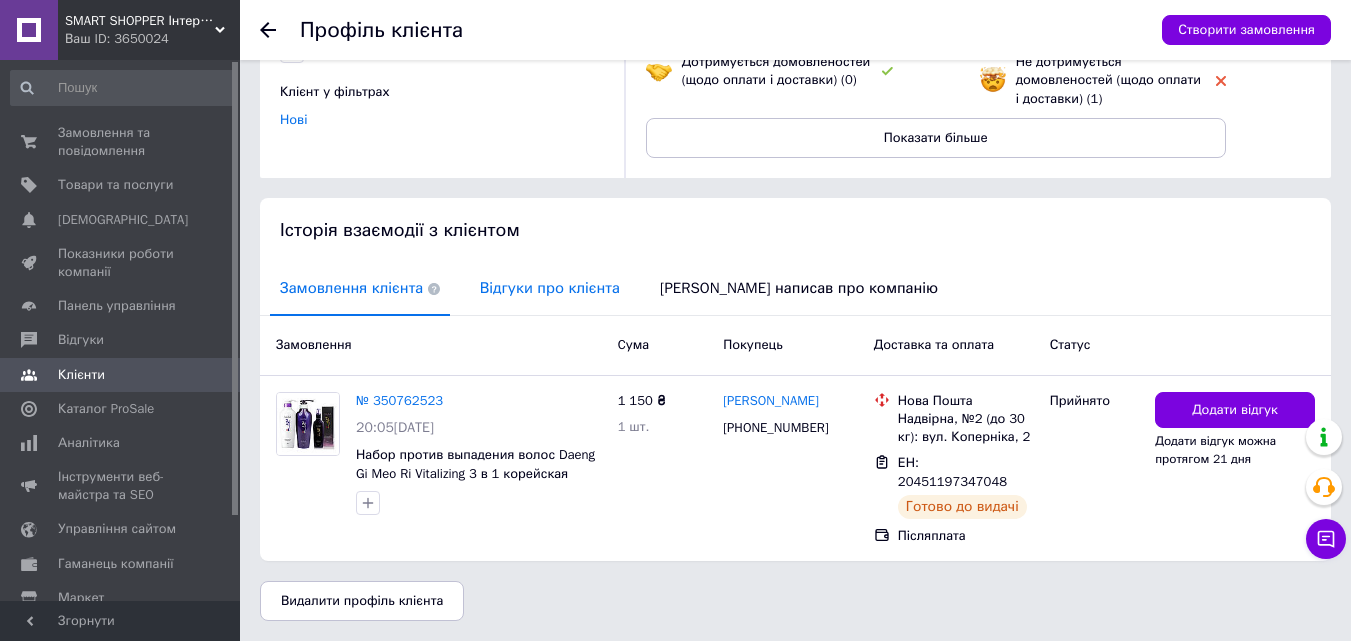 click on "Відгуки про клієнта" at bounding box center (550, 288) 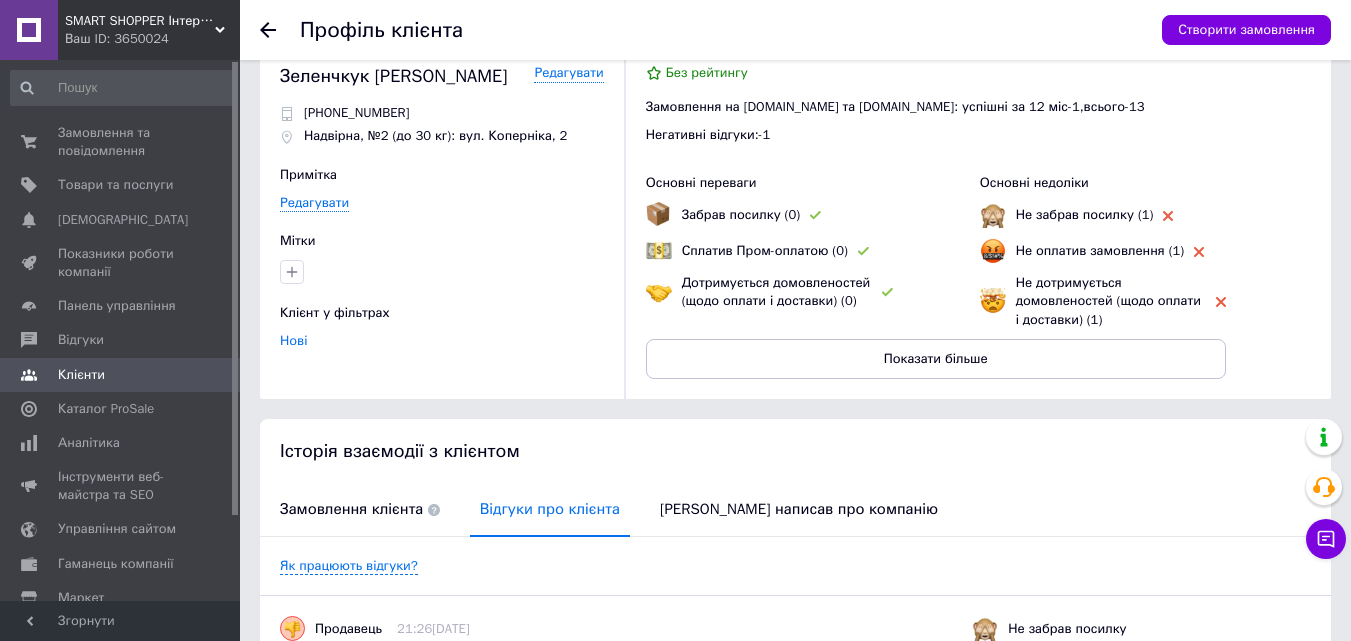 scroll, scrollTop: 0, scrollLeft: 0, axis: both 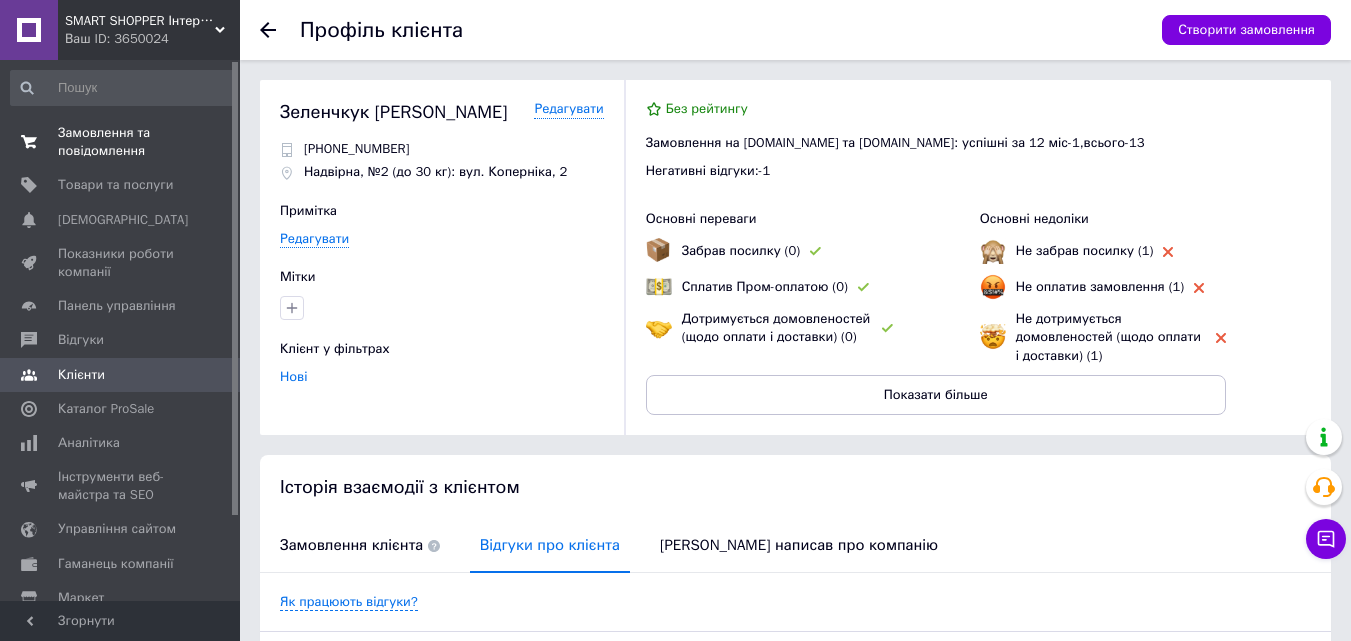 click on "Замовлення та повідомлення" at bounding box center [121, 142] 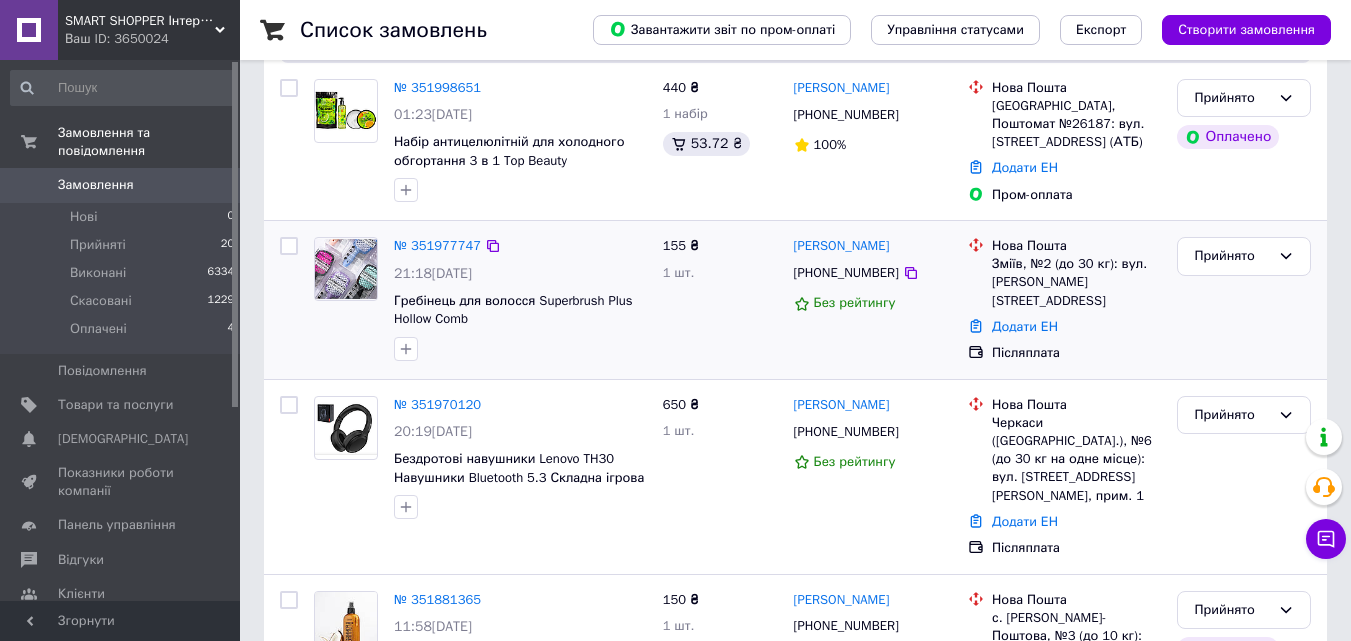 scroll, scrollTop: 300, scrollLeft: 0, axis: vertical 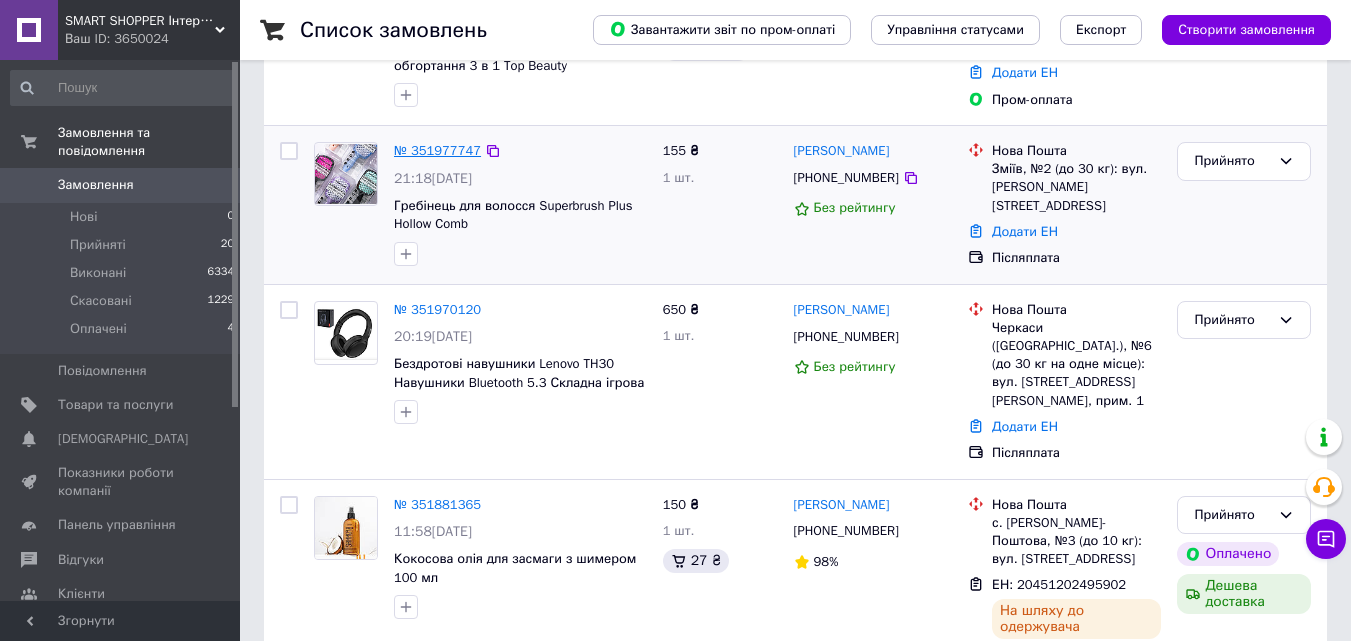 click on "№ 351977747" at bounding box center (437, 150) 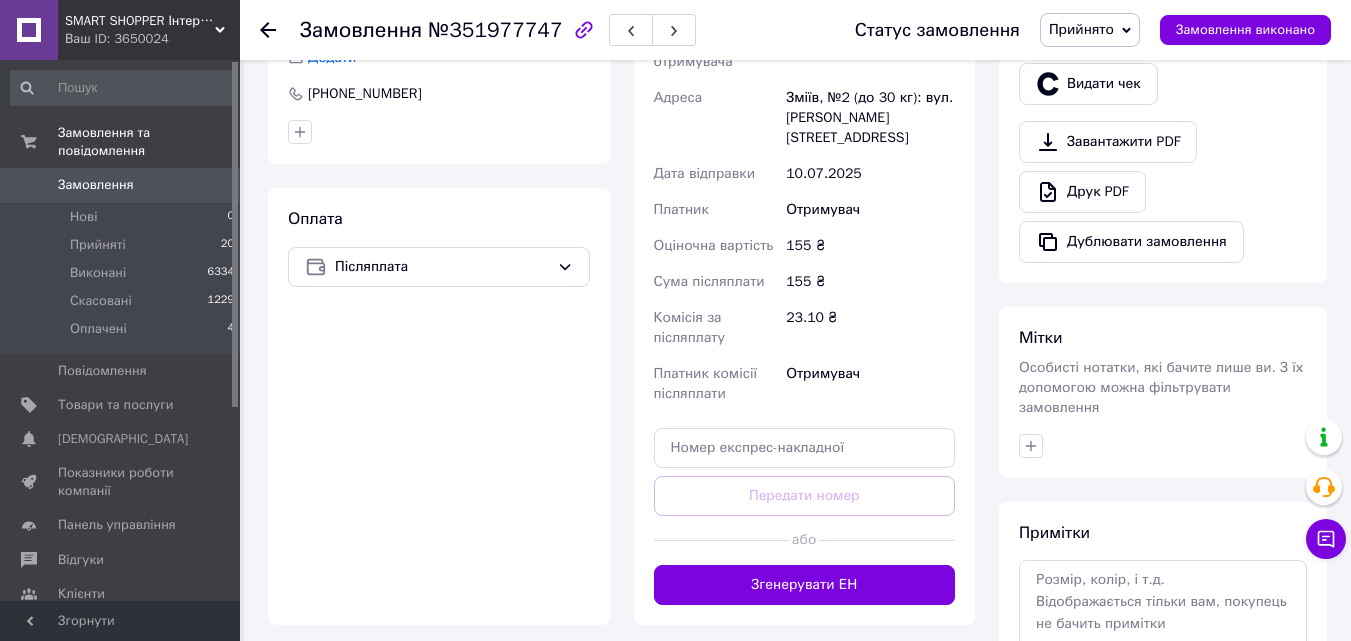 scroll, scrollTop: 733, scrollLeft: 0, axis: vertical 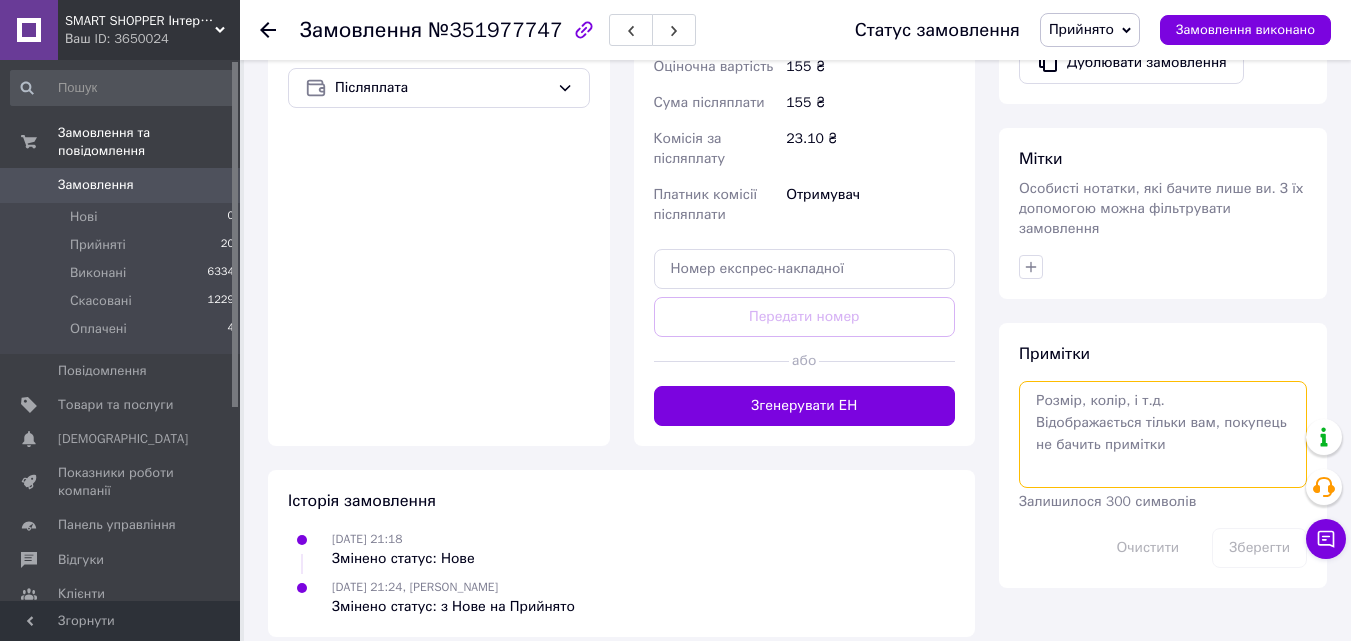 click at bounding box center [1163, 434] 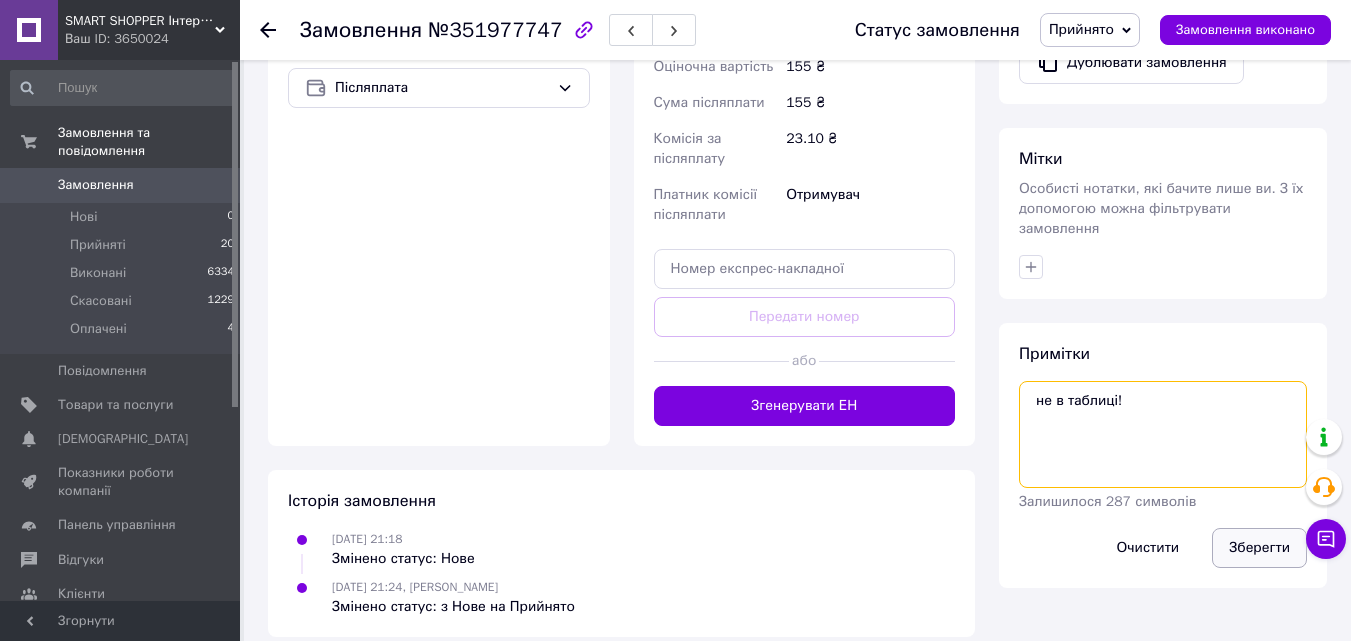 type on "не в таблиці!" 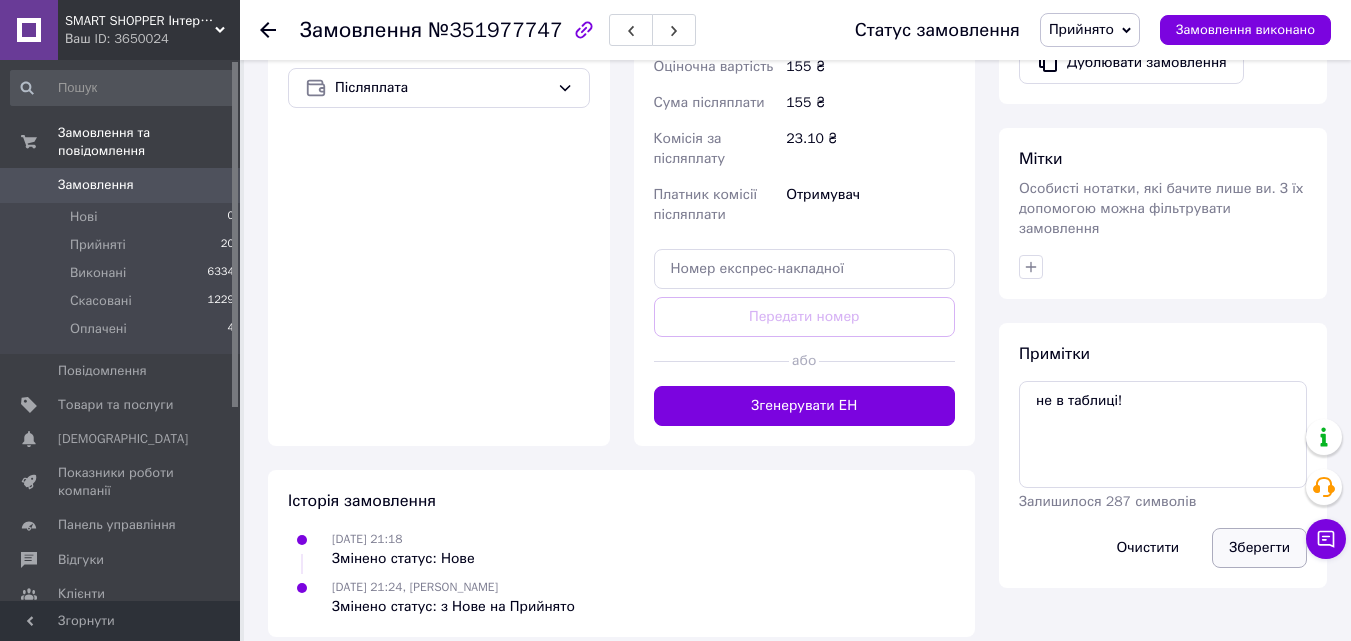 click on "Зберегти" at bounding box center (1259, 548) 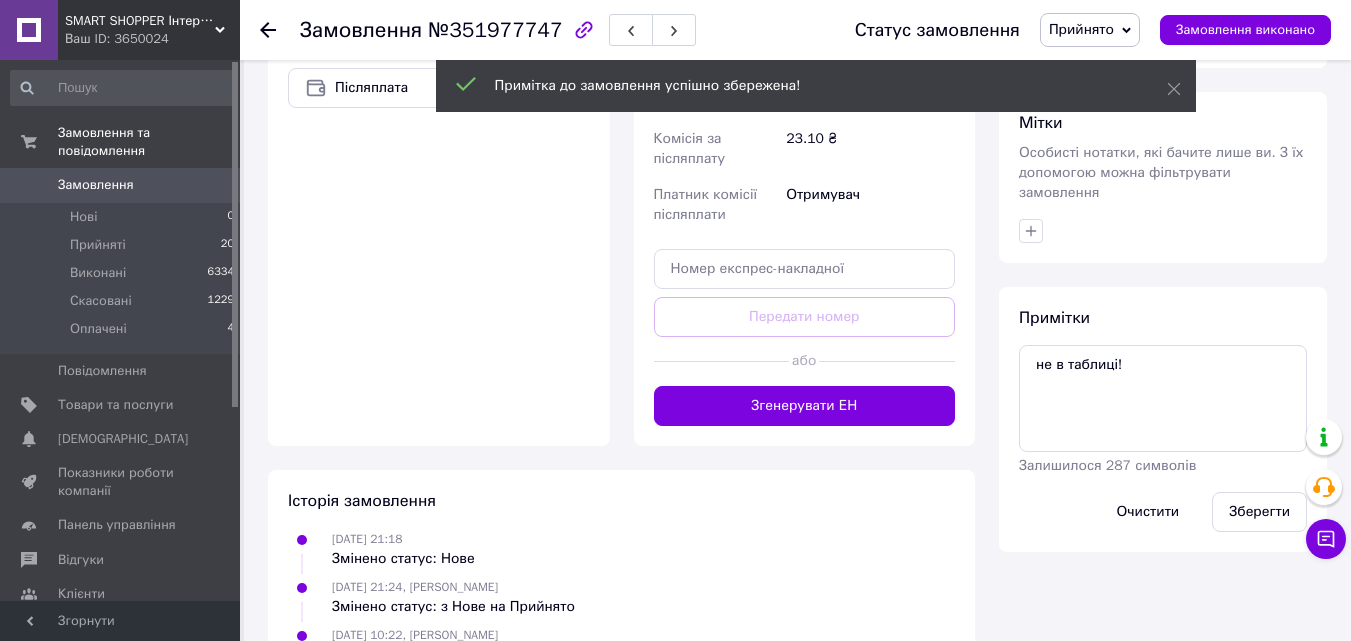 click 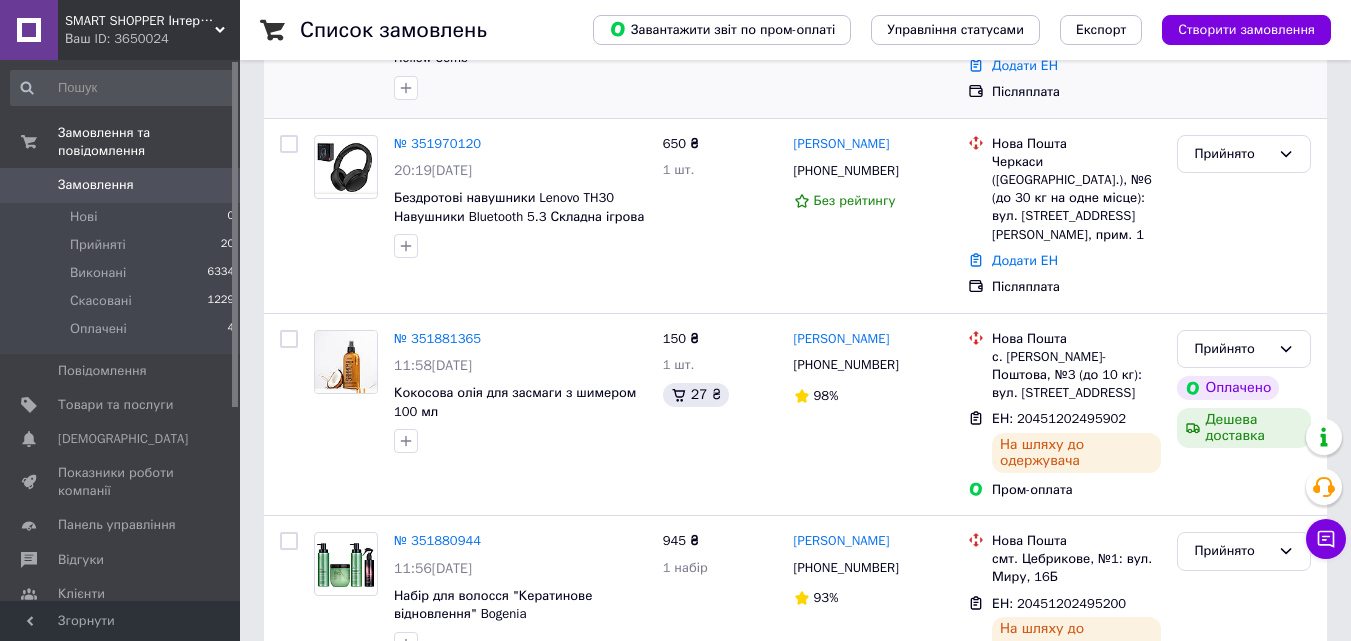 scroll, scrollTop: 500, scrollLeft: 0, axis: vertical 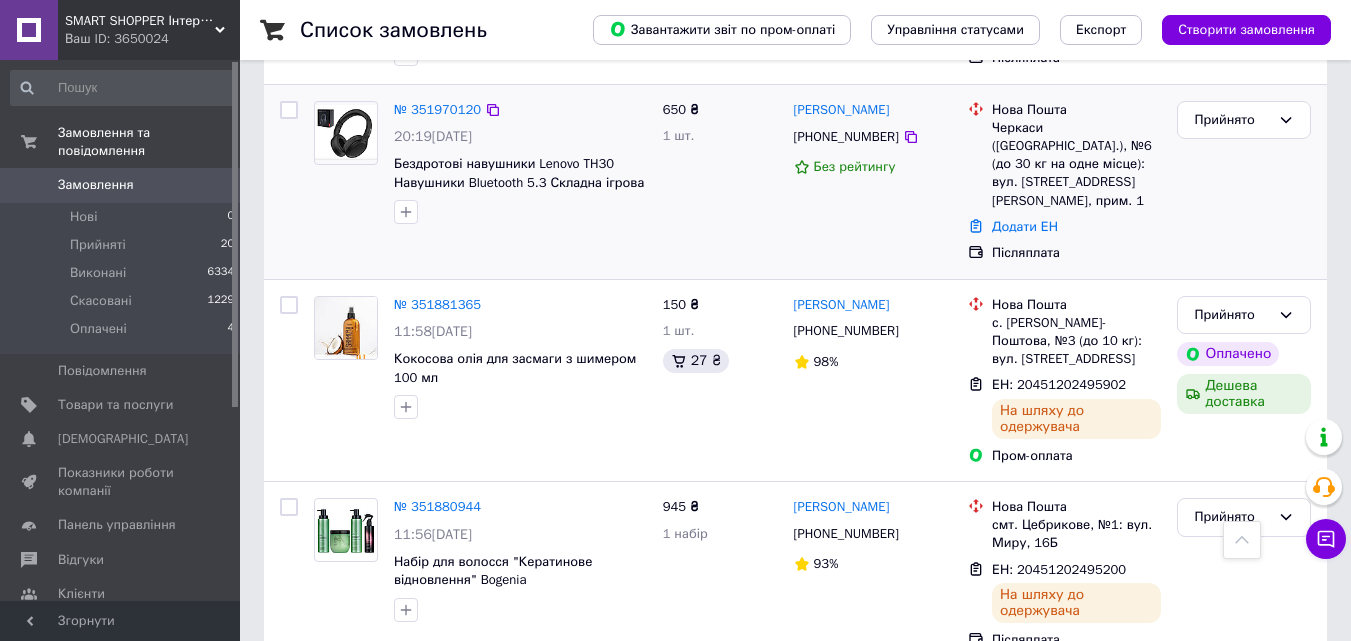 click on "№ 351970120" at bounding box center [437, 110] 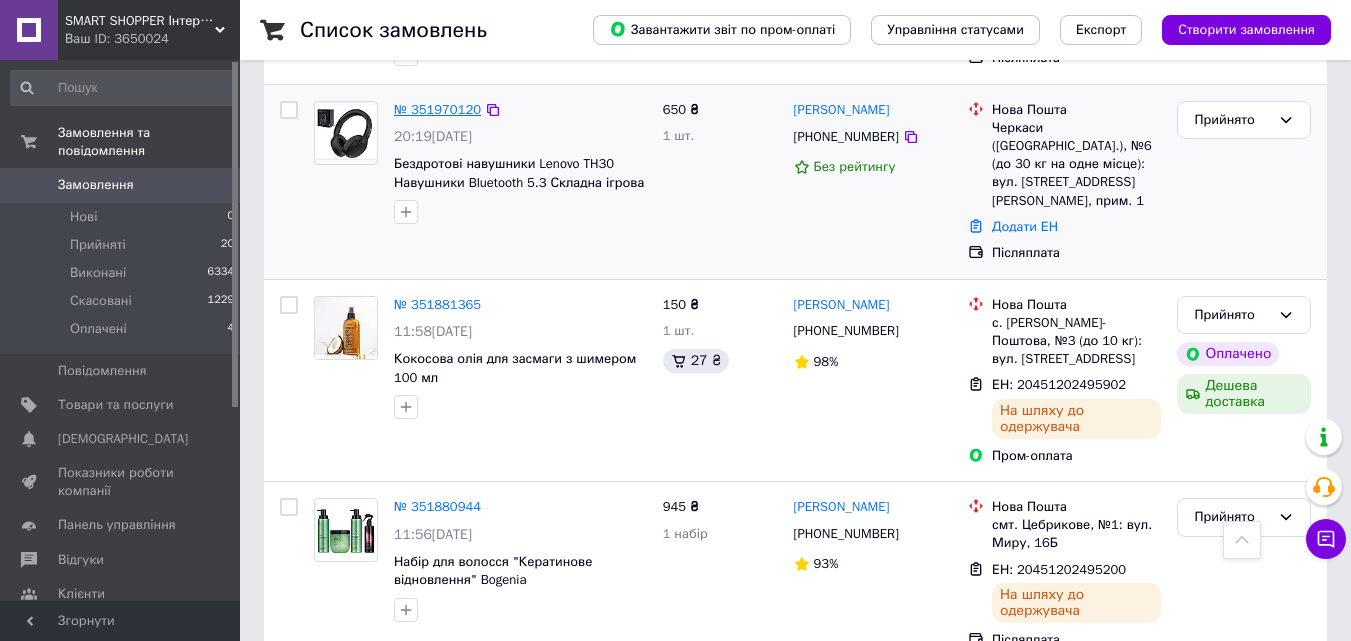 click on "№ 351970120" at bounding box center (437, 109) 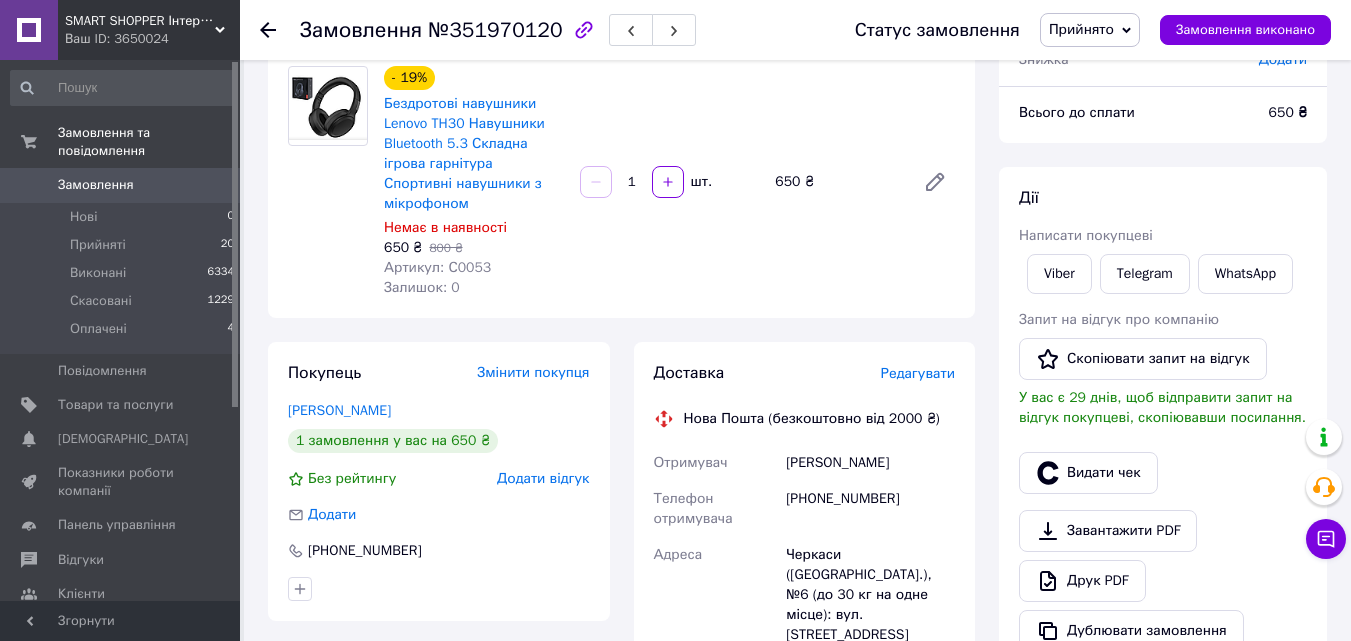 scroll, scrollTop: 100, scrollLeft: 0, axis: vertical 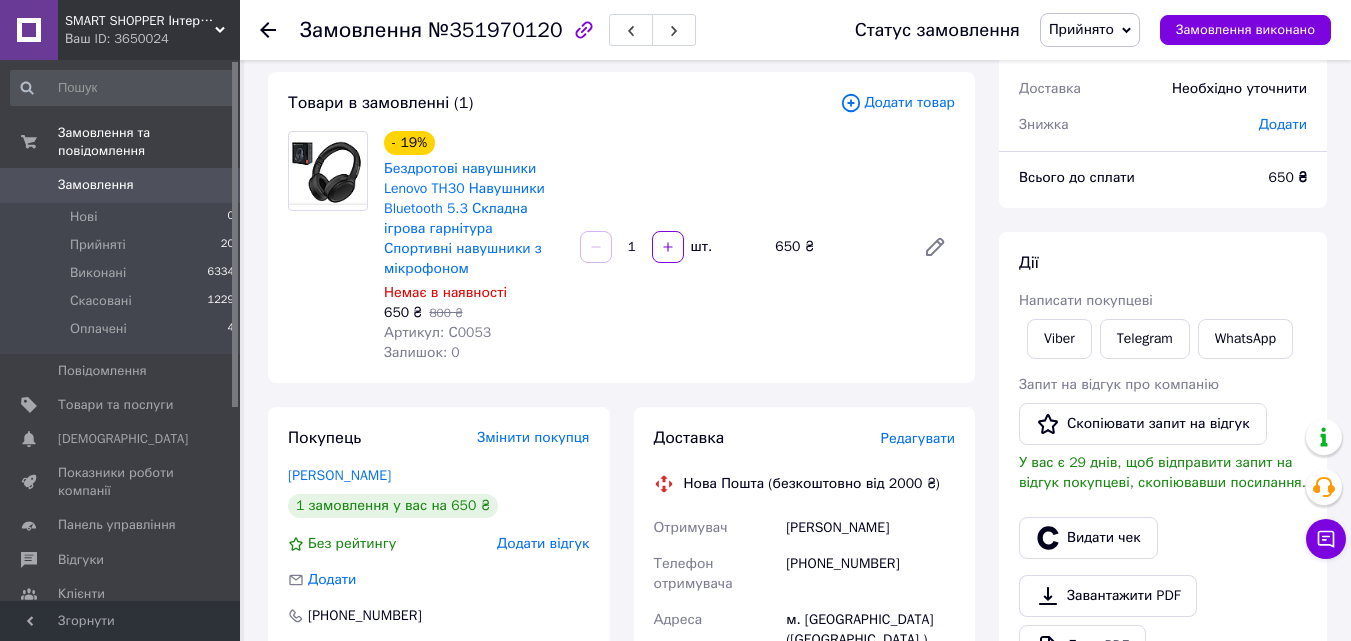 click 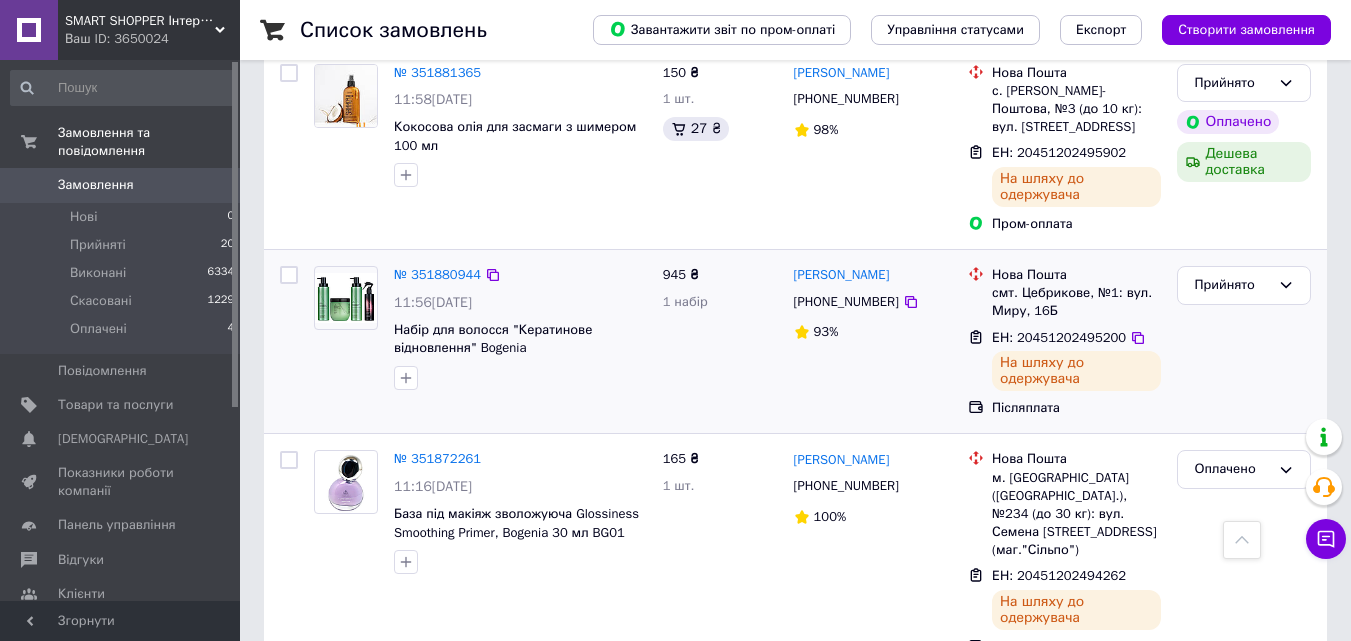 scroll, scrollTop: 800, scrollLeft: 0, axis: vertical 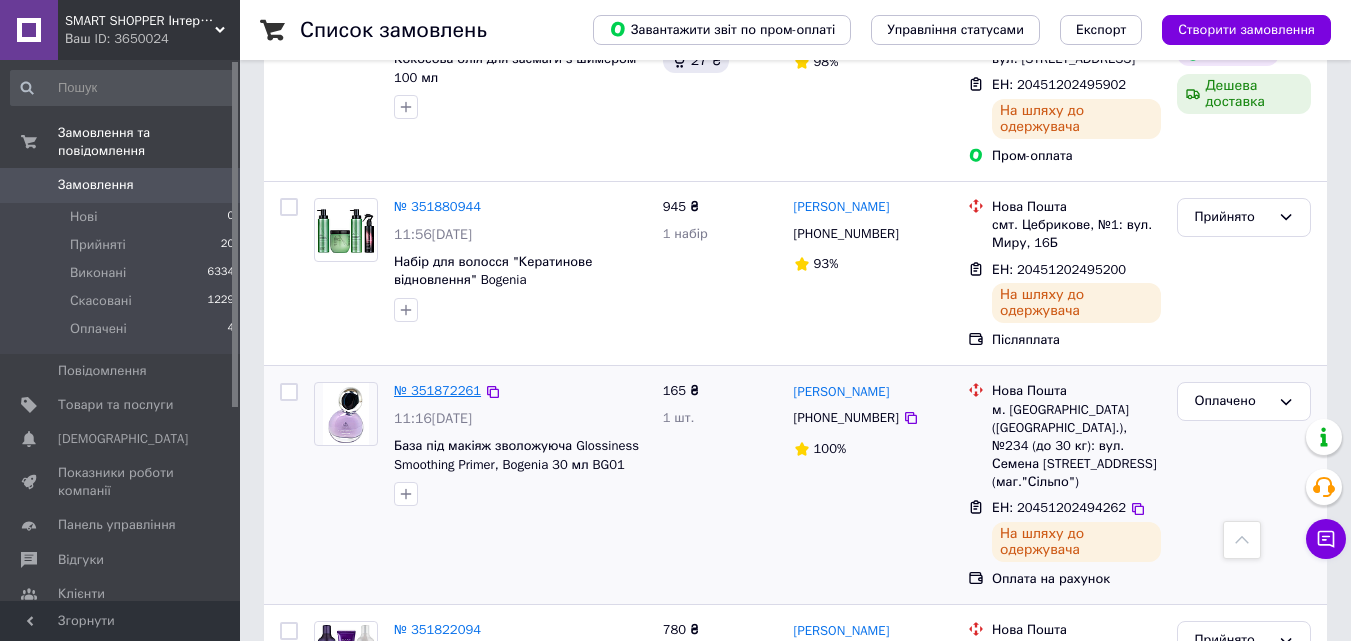 click on "№ 351872261" at bounding box center (437, 390) 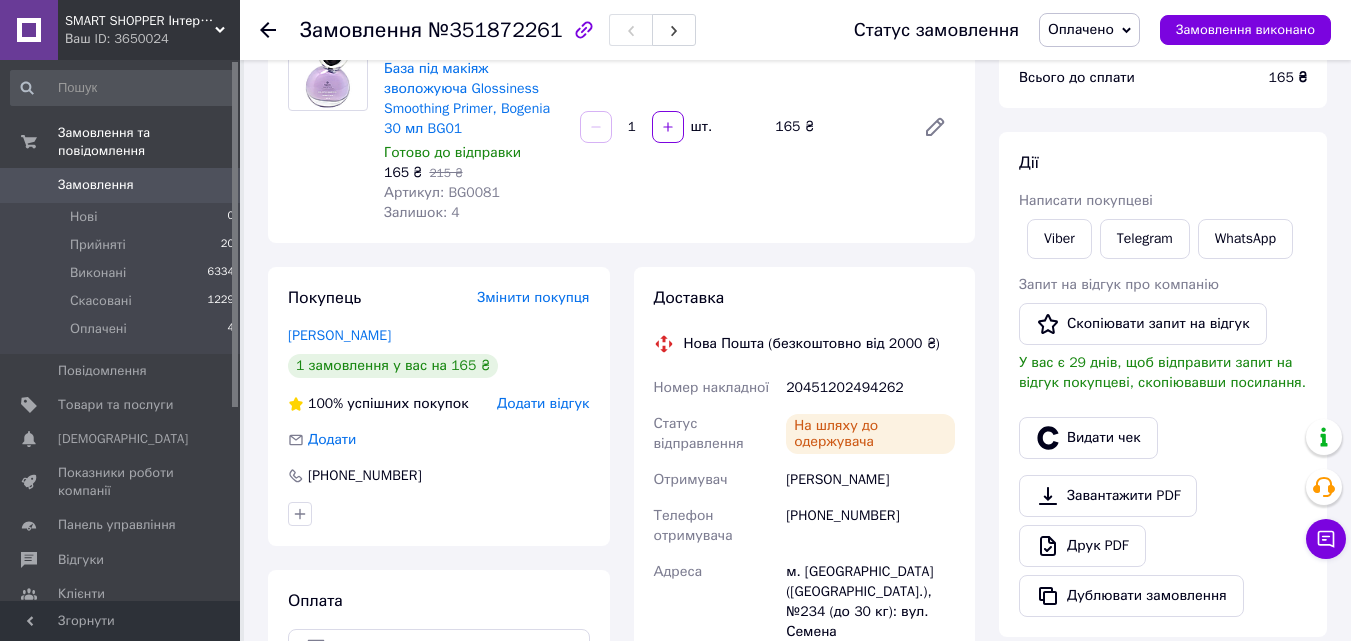 scroll, scrollTop: 300, scrollLeft: 0, axis: vertical 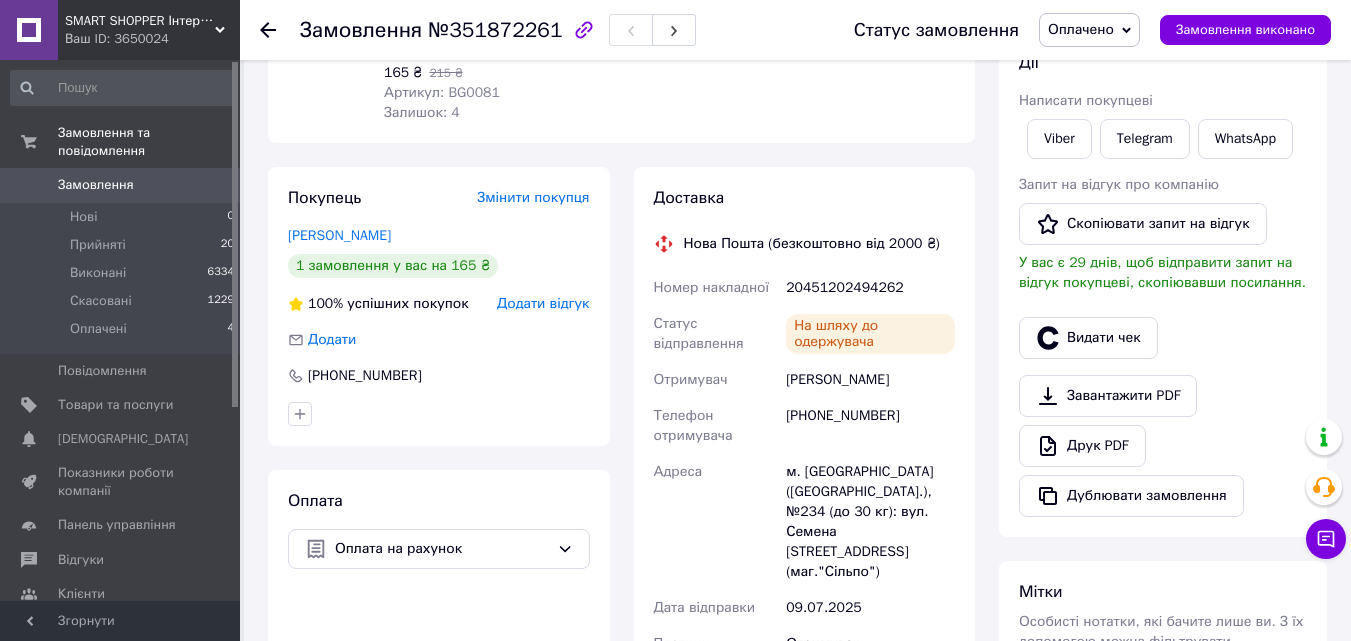 click 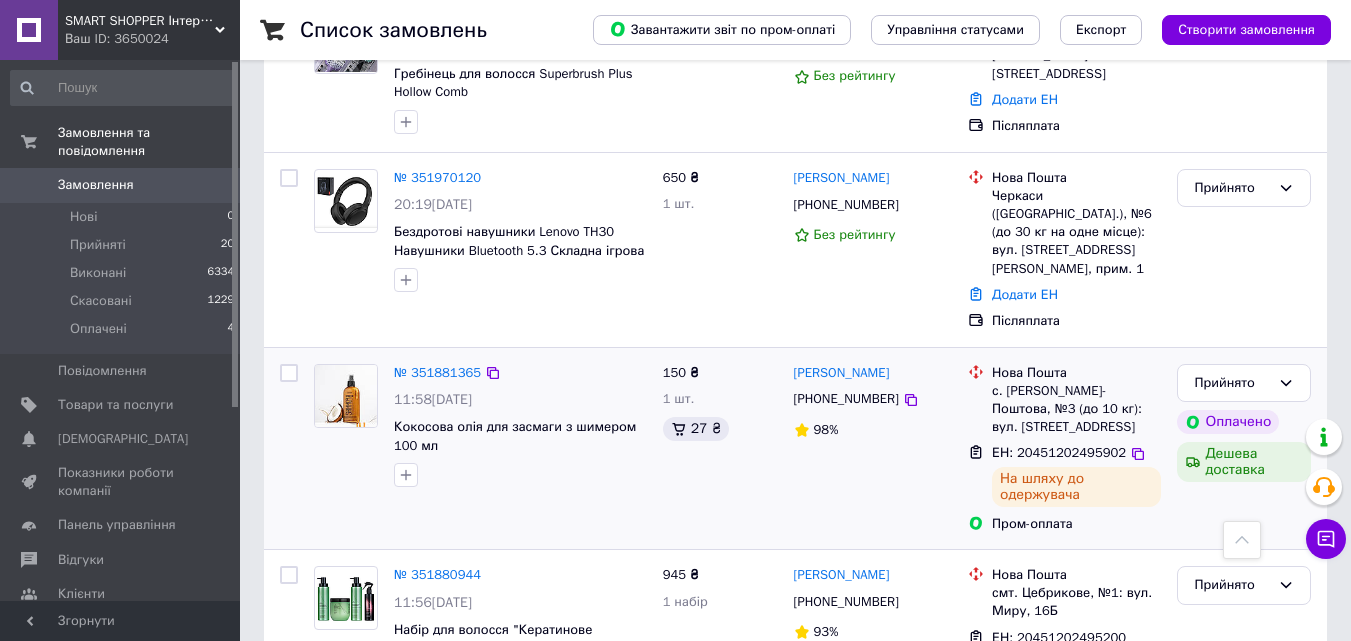 scroll, scrollTop: 400, scrollLeft: 0, axis: vertical 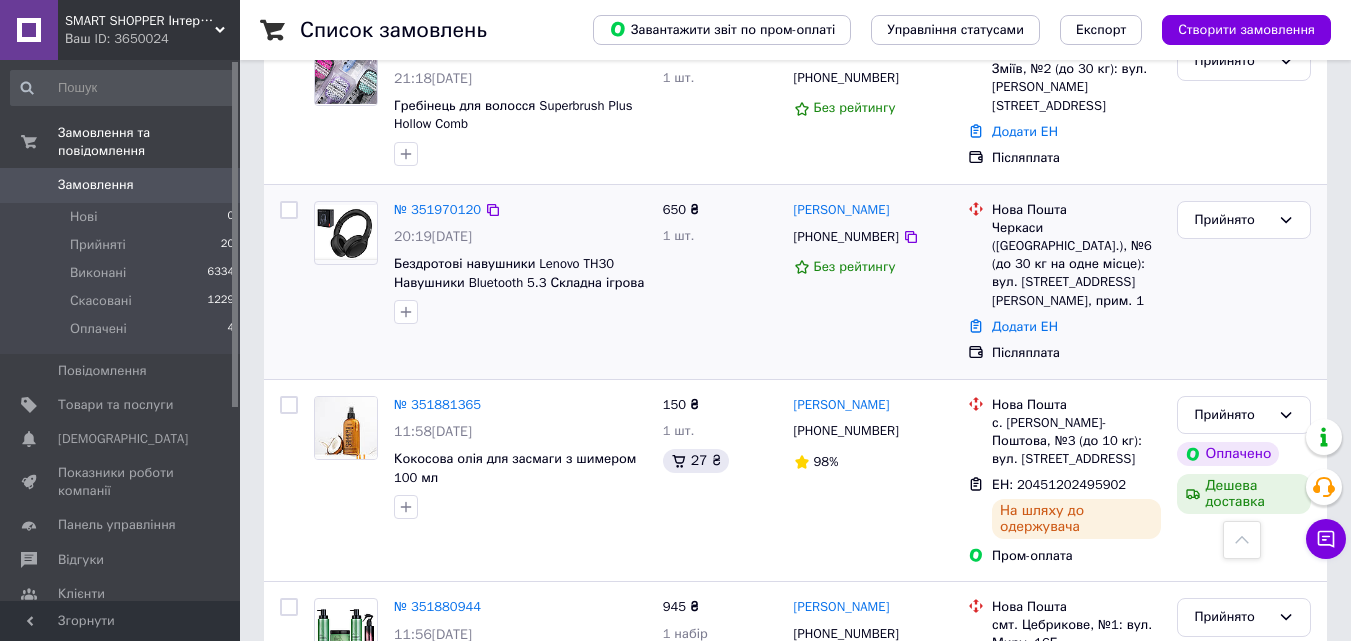 click at bounding box center [346, 232] 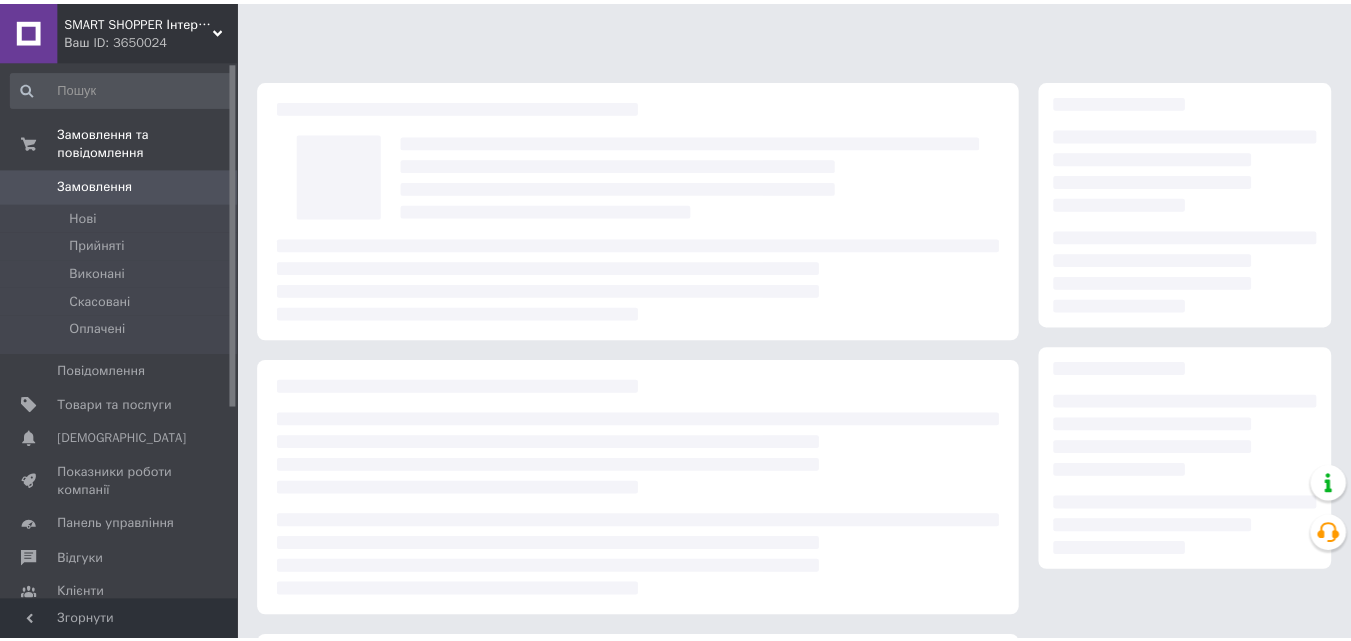scroll, scrollTop: 0, scrollLeft: 0, axis: both 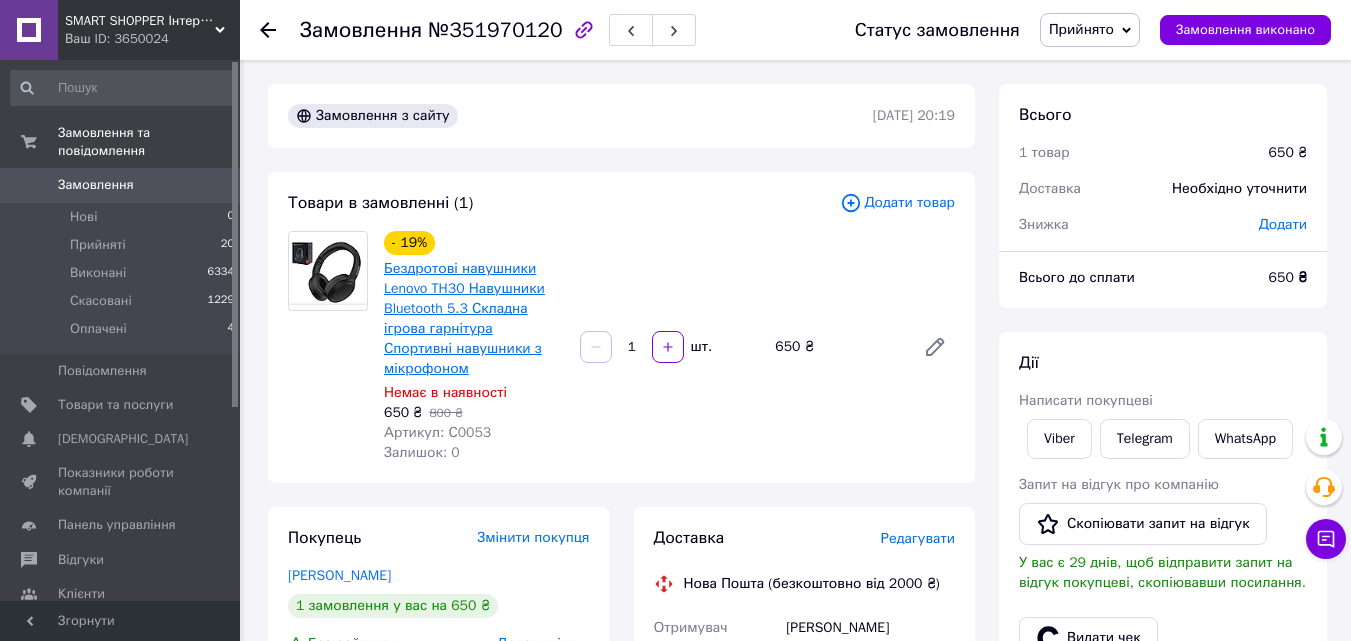 click on "Бездротові навушники Lenovo TH30 Навушники Bluetooth 5.3 Складна ігрова гарнітура Спортивні навушники з мікрофоном" at bounding box center [464, 318] 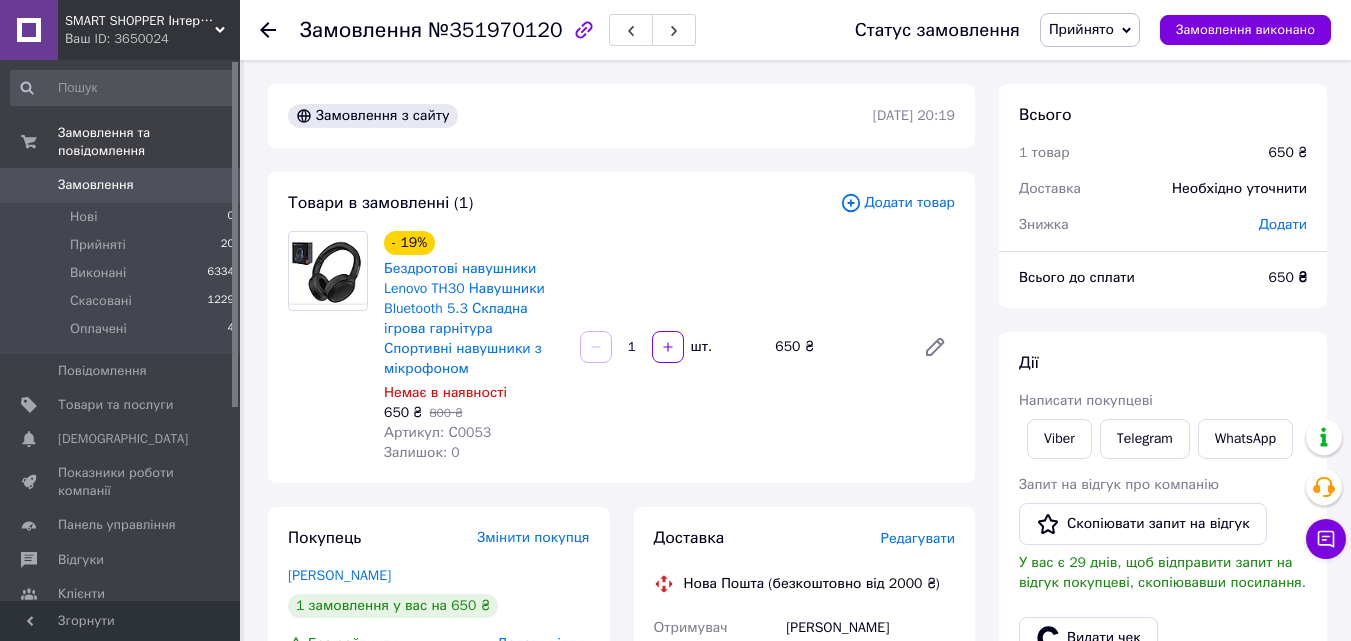 click on "Замовлення" at bounding box center [96, 185] 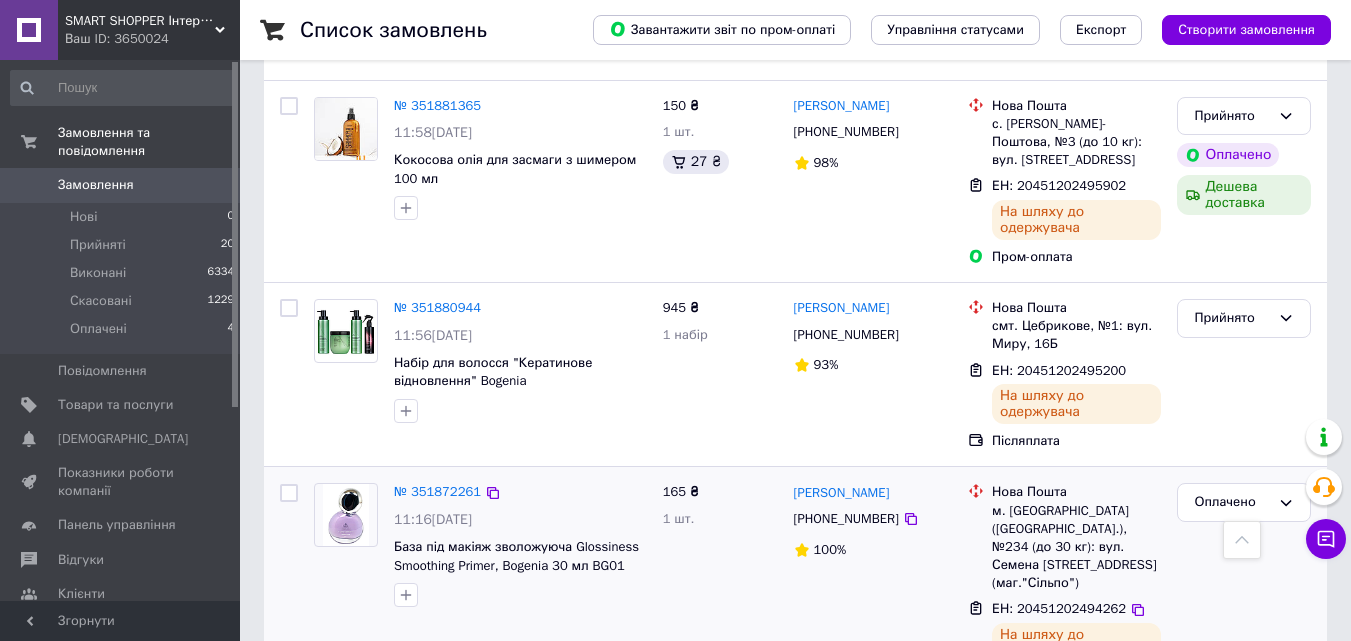scroll, scrollTop: 800, scrollLeft: 0, axis: vertical 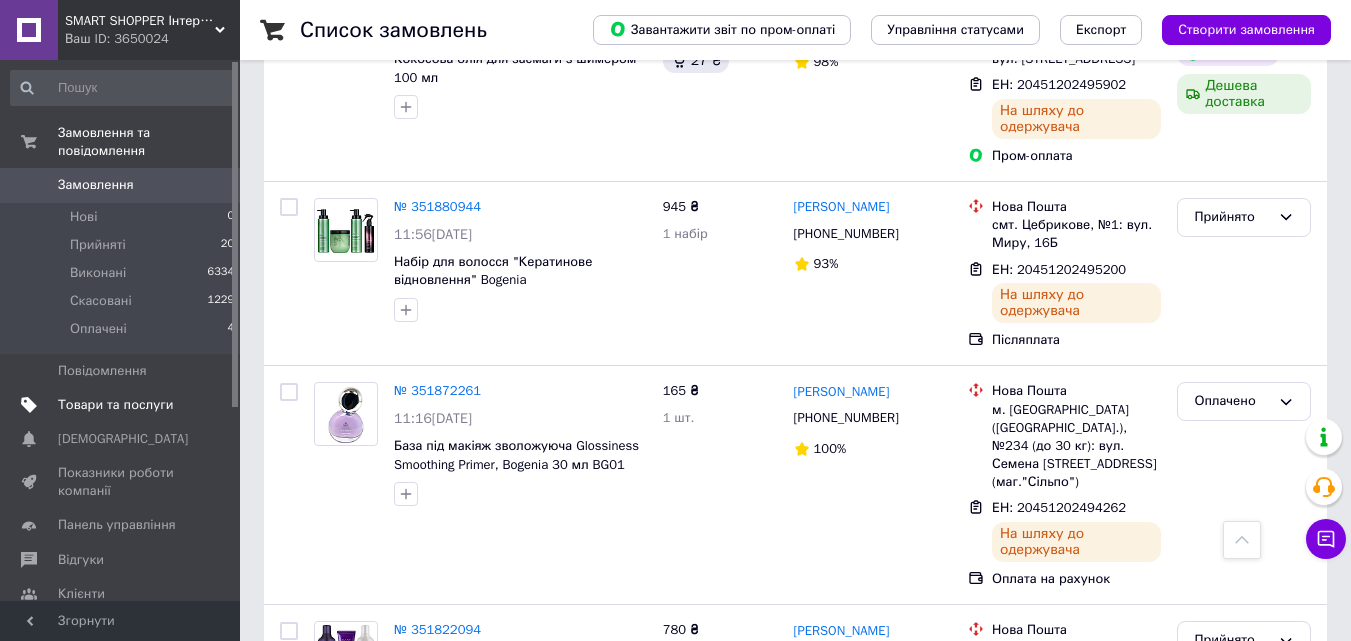 click on "Товари та послуги" at bounding box center [115, 405] 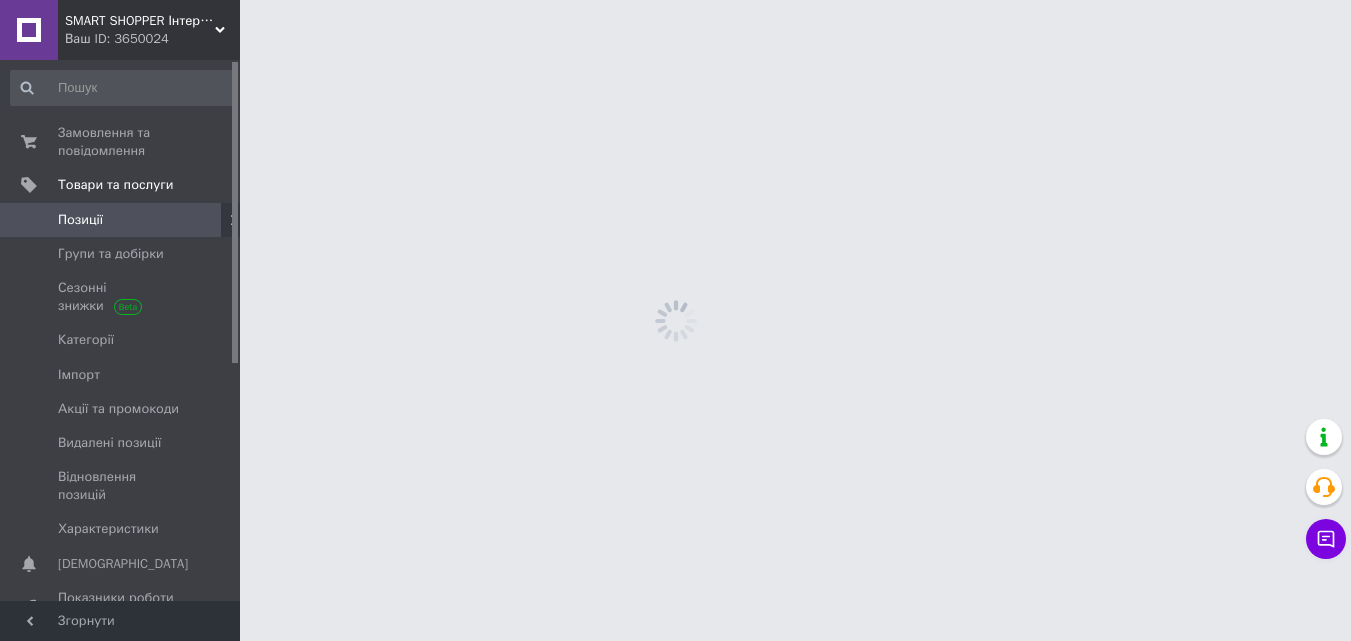 scroll, scrollTop: 0, scrollLeft: 0, axis: both 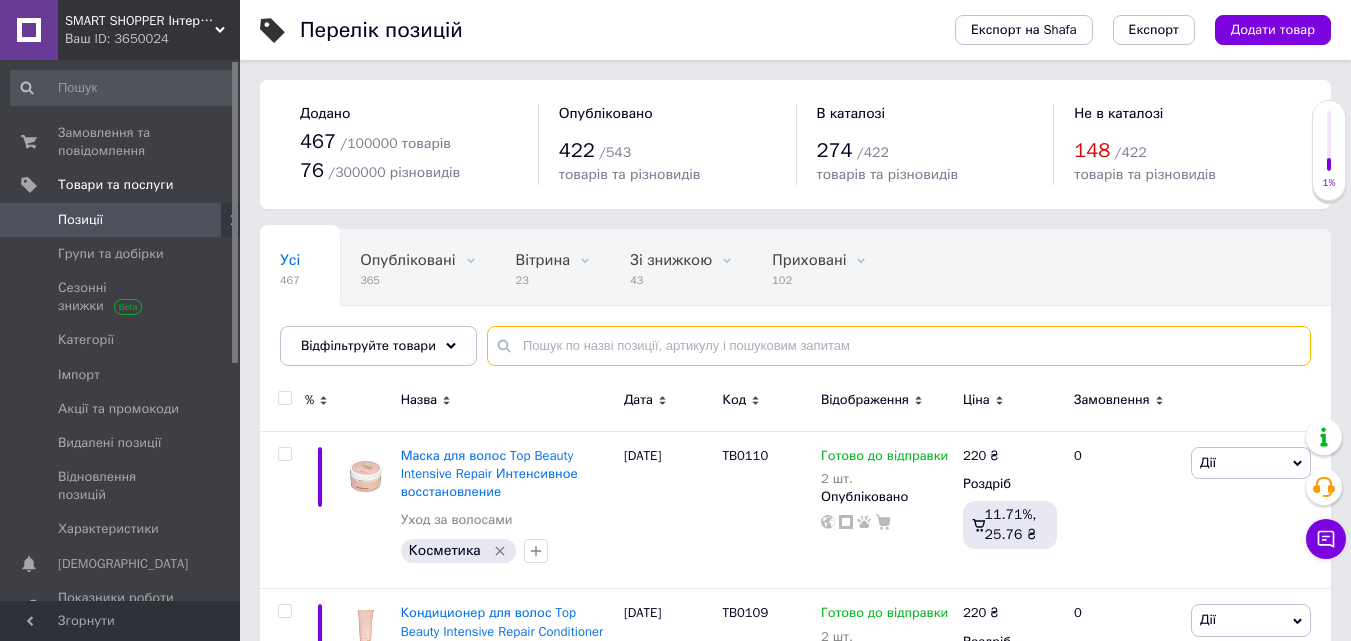 click at bounding box center (899, 346) 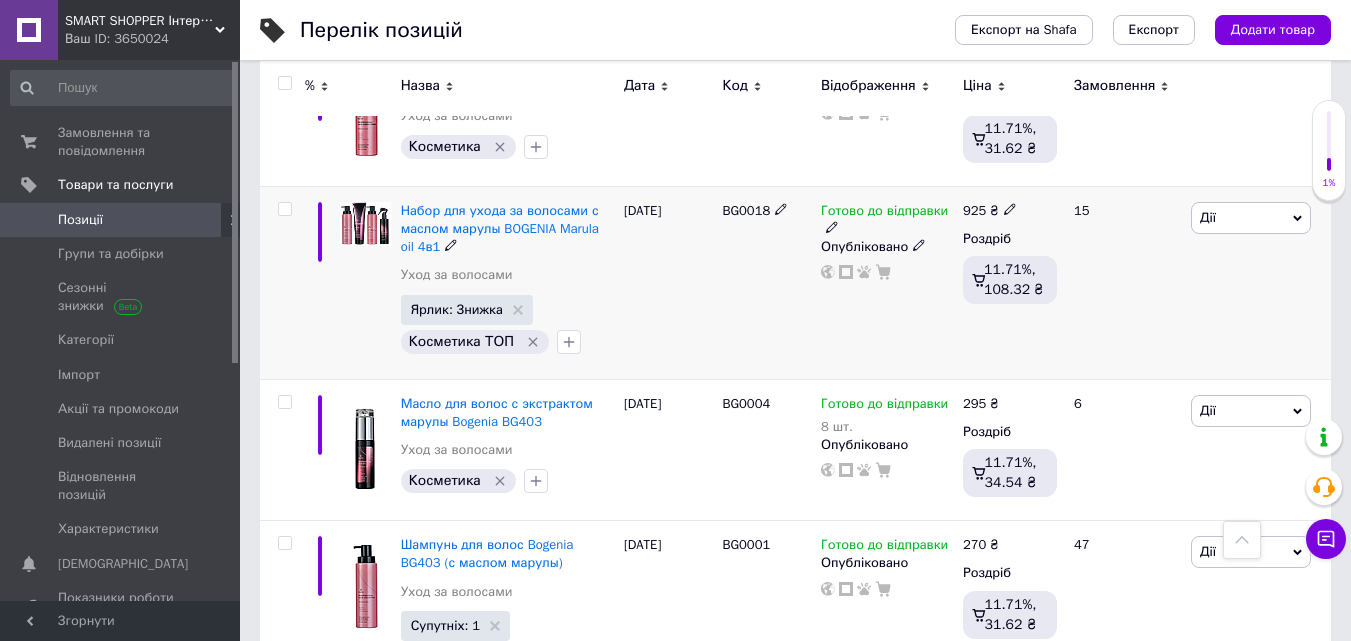 scroll, scrollTop: 800, scrollLeft: 0, axis: vertical 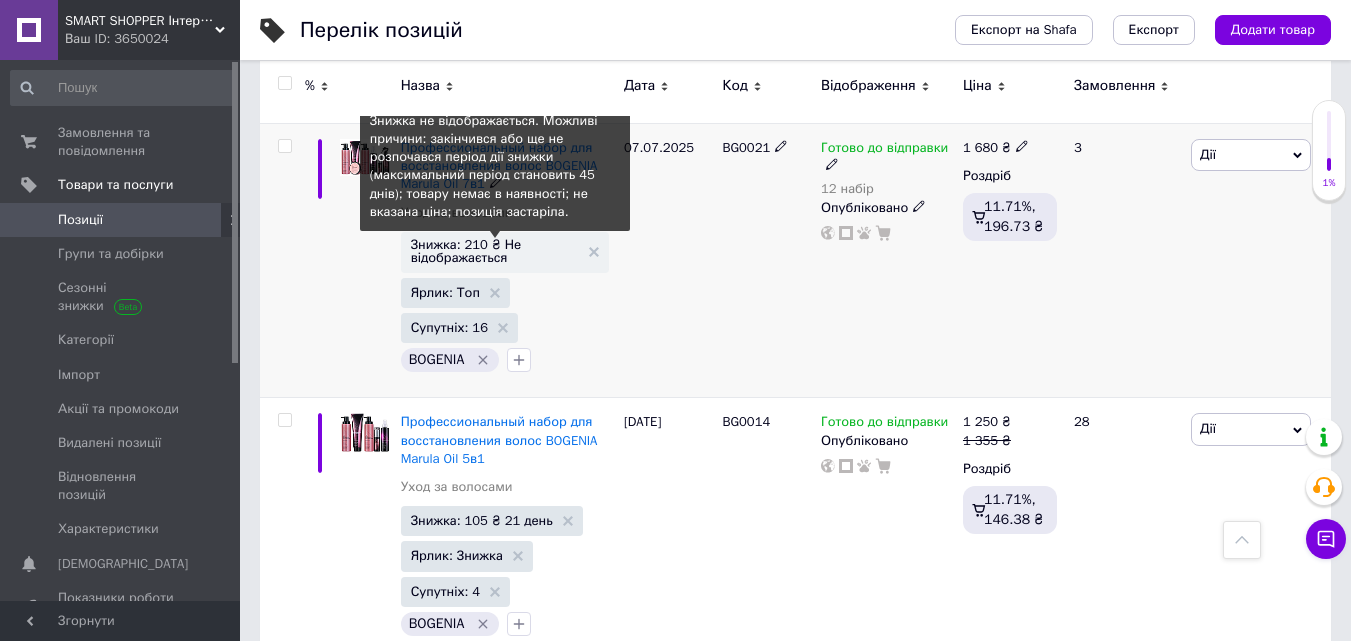 click on "Знижка: 210 ₴ Не відображається" at bounding box center (495, 251) 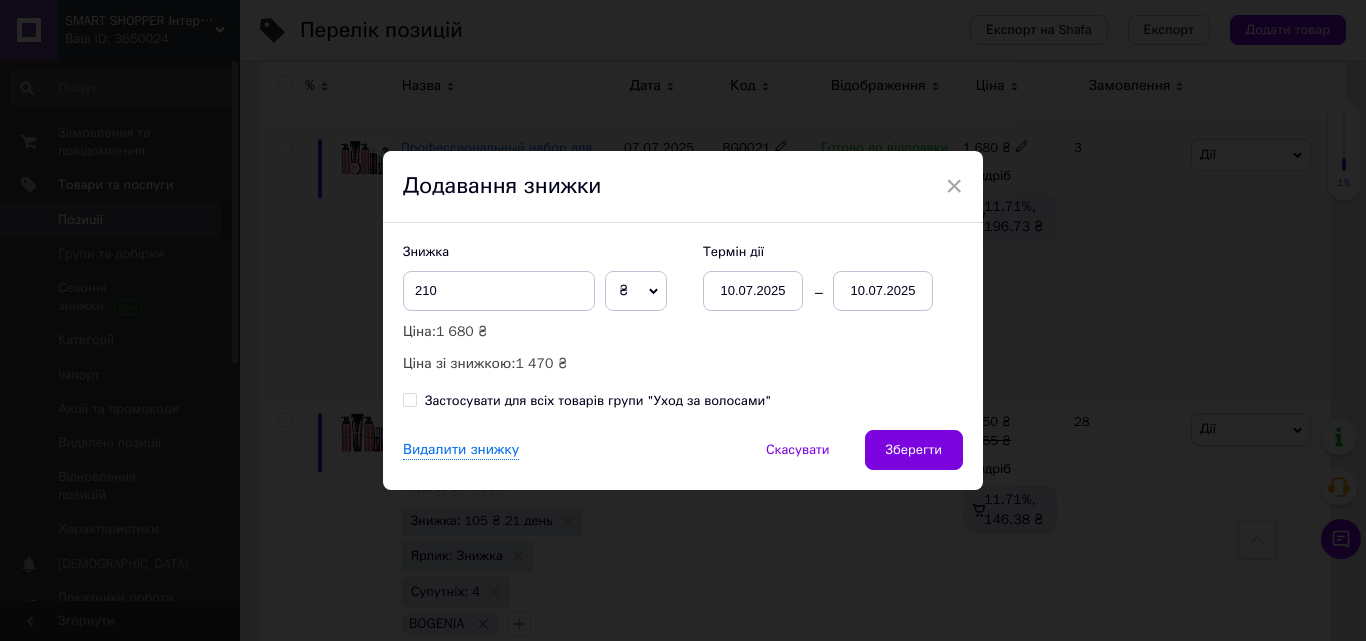 click on "10.07.2025" at bounding box center [883, 291] 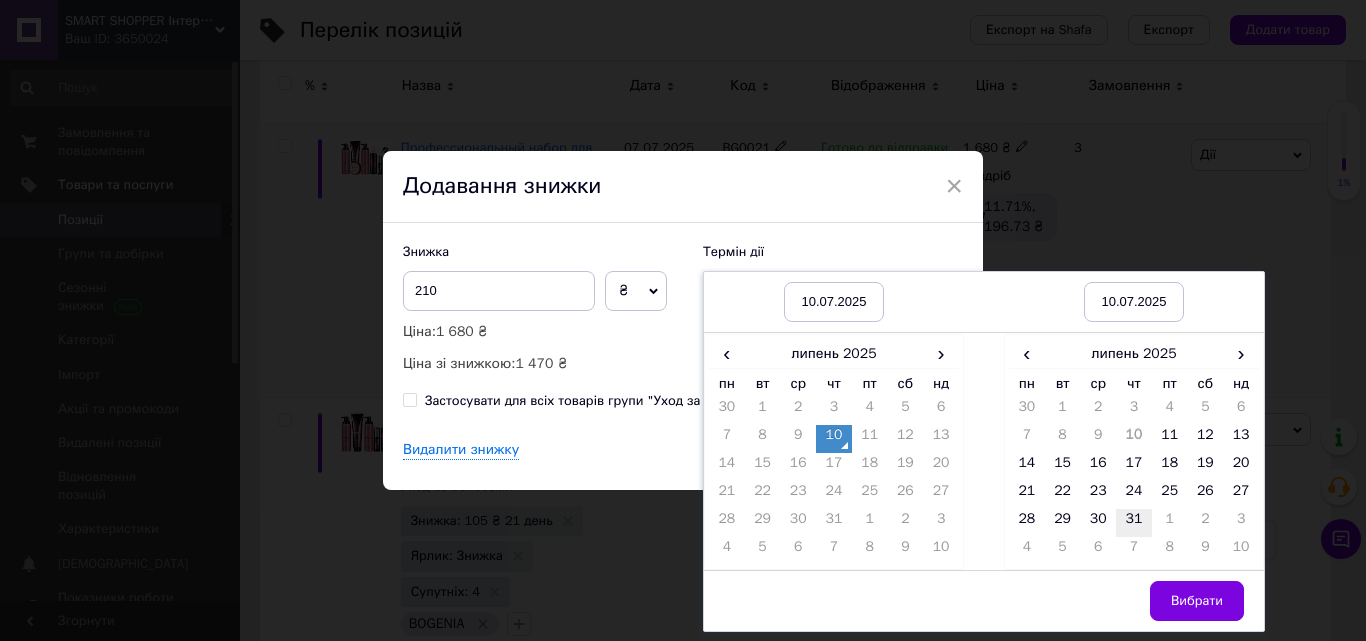 click on "31" at bounding box center (1134, 523) 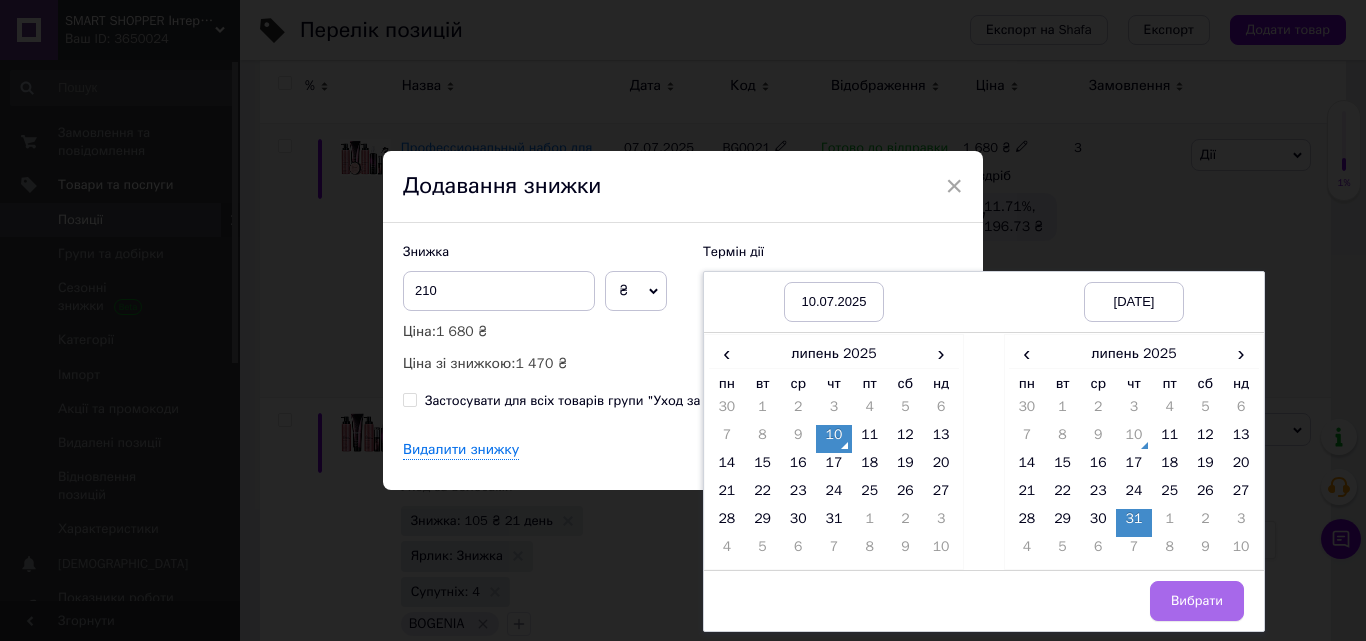 click on "Вибрати" at bounding box center (1197, 601) 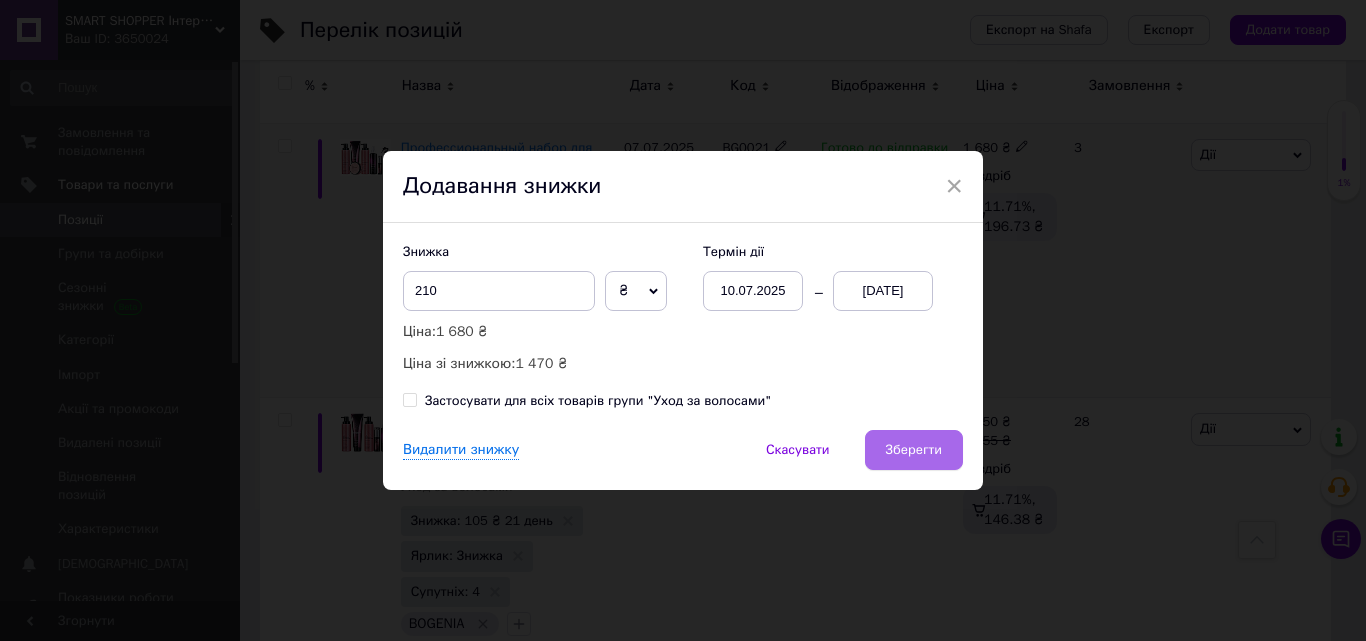 click on "Зберегти" at bounding box center [914, 450] 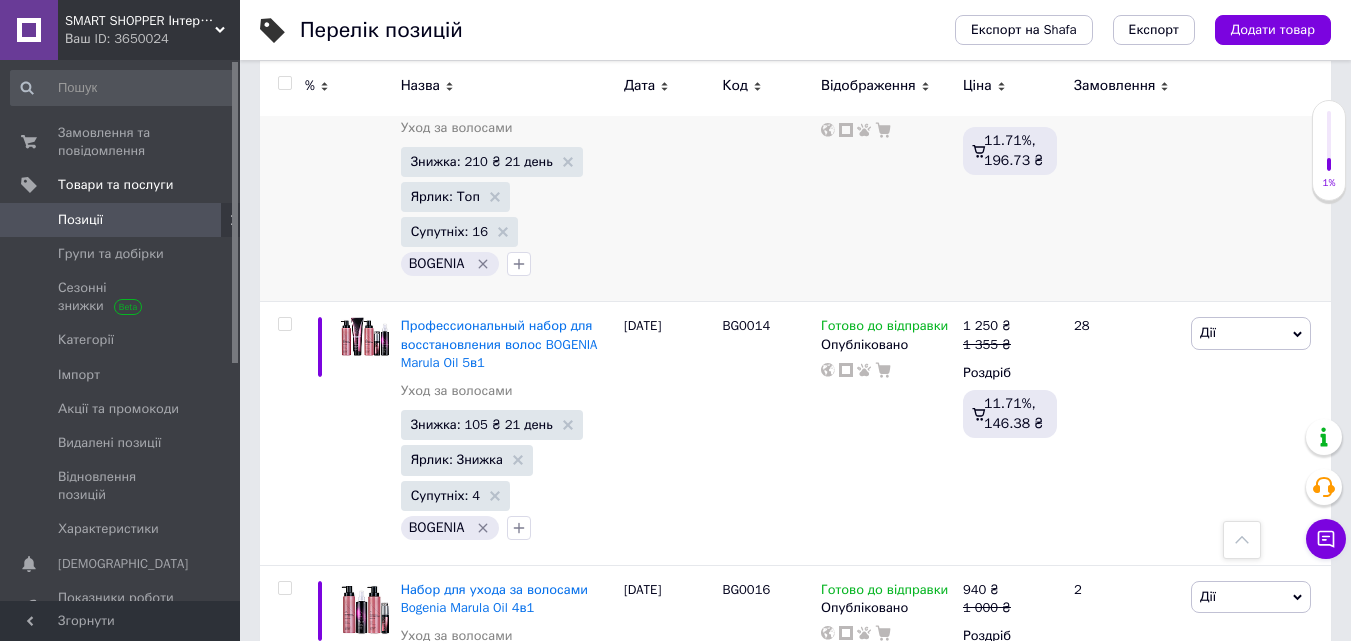 scroll, scrollTop: 2289, scrollLeft: 0, axis: vertical 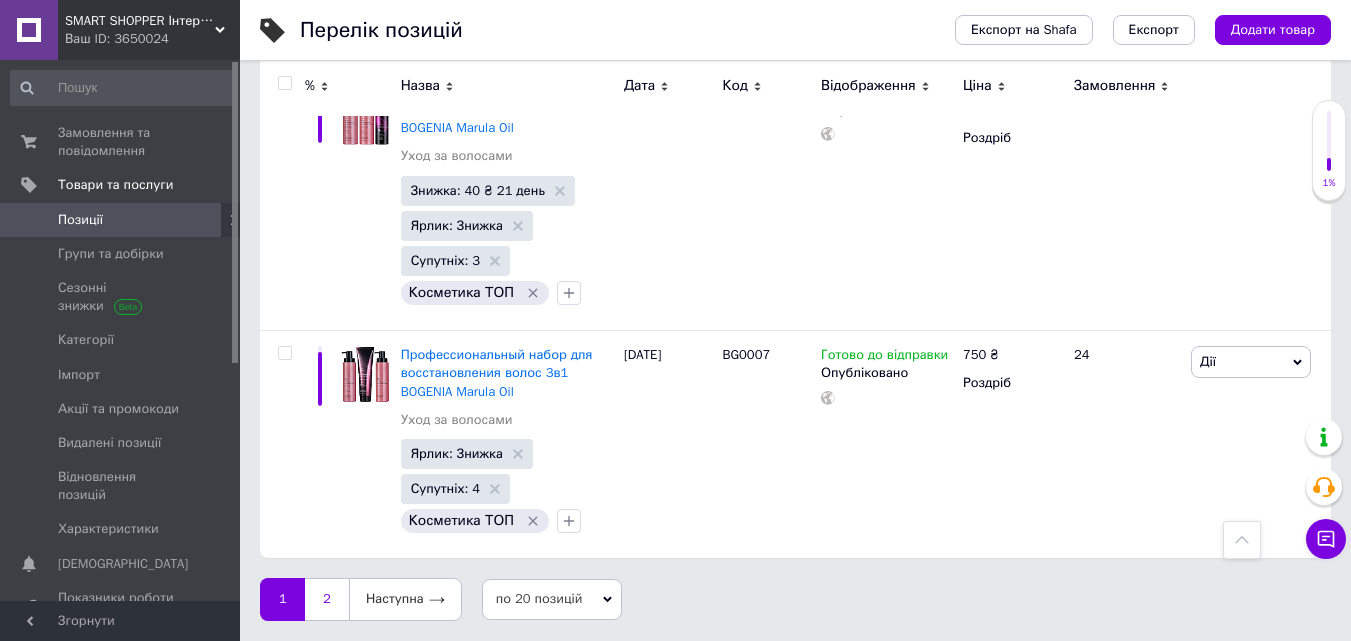 click on "2" at bounding box center (327, 599) 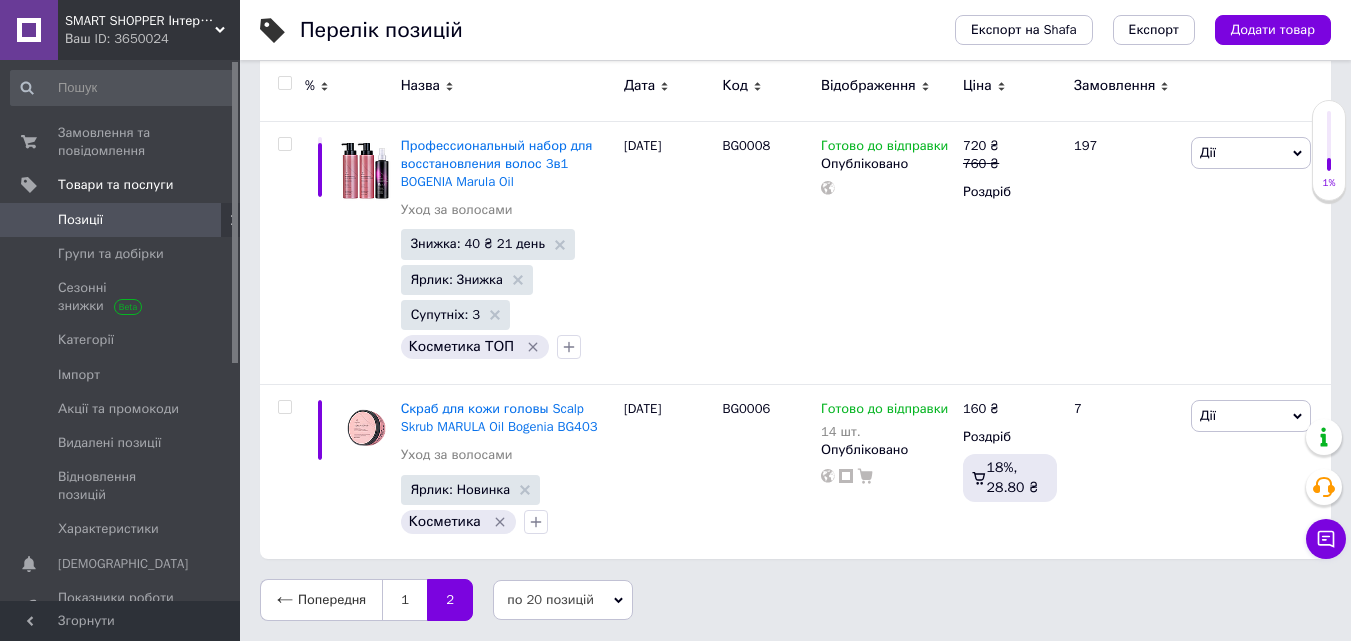 scroll, scrollTop: 310, scrollLeft: 0, axis: vertical 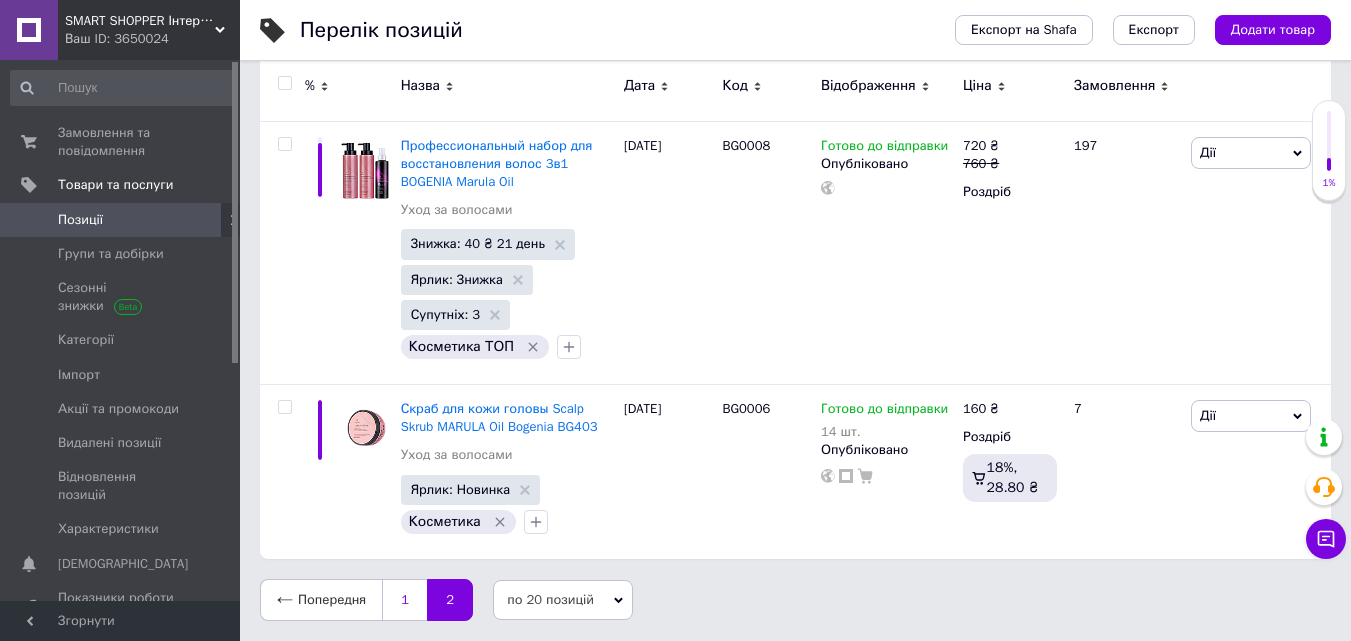 click on "1" at bounding box center [404, 600] 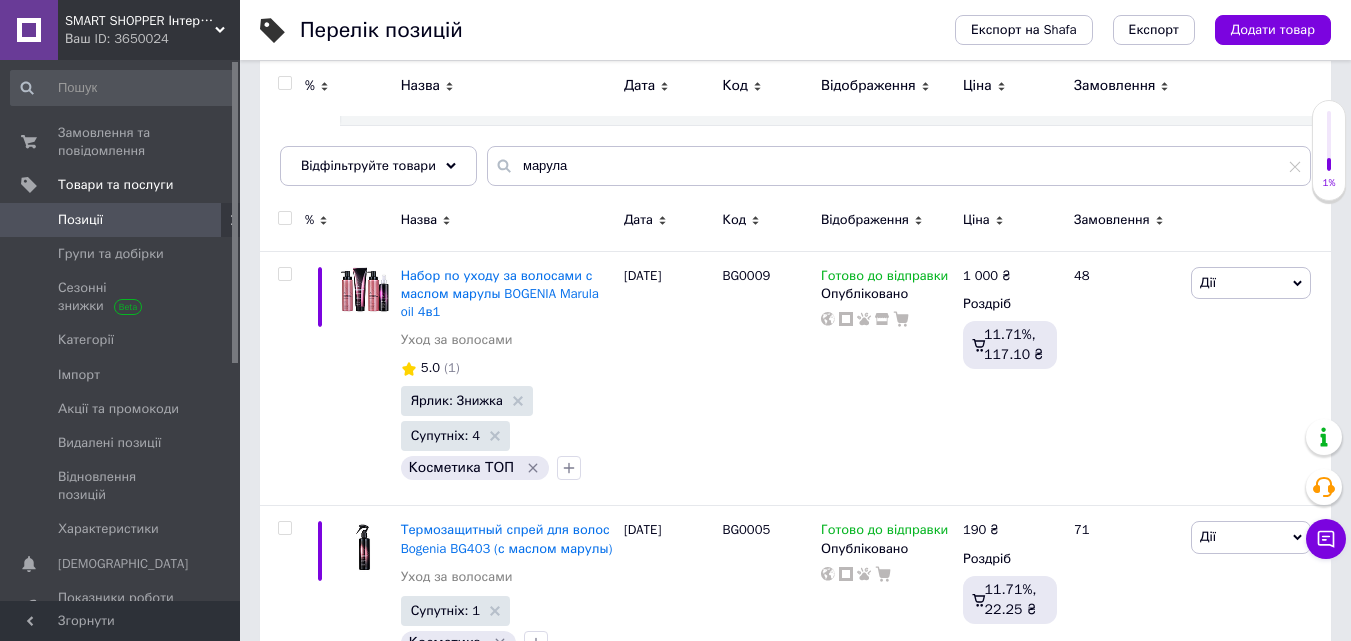 scroll, scrollTop: 50, scrollLeft: 0, axis: vertical 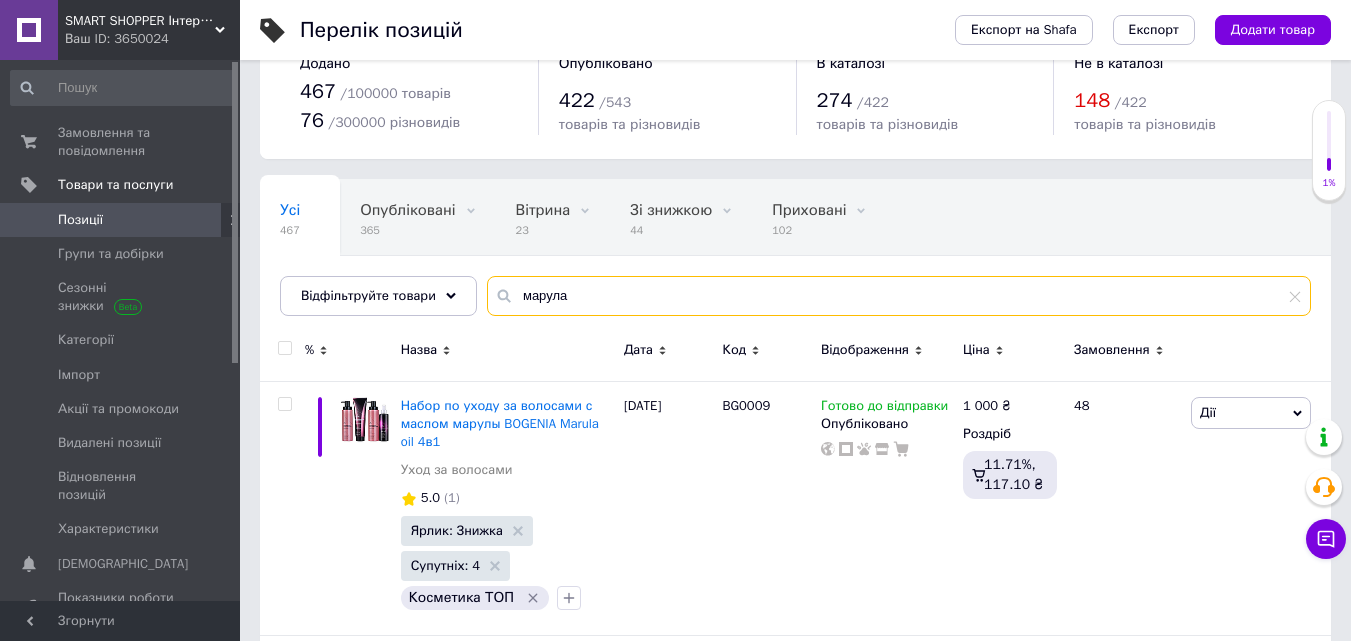 click on "марула" at bounding box center (899, 296) 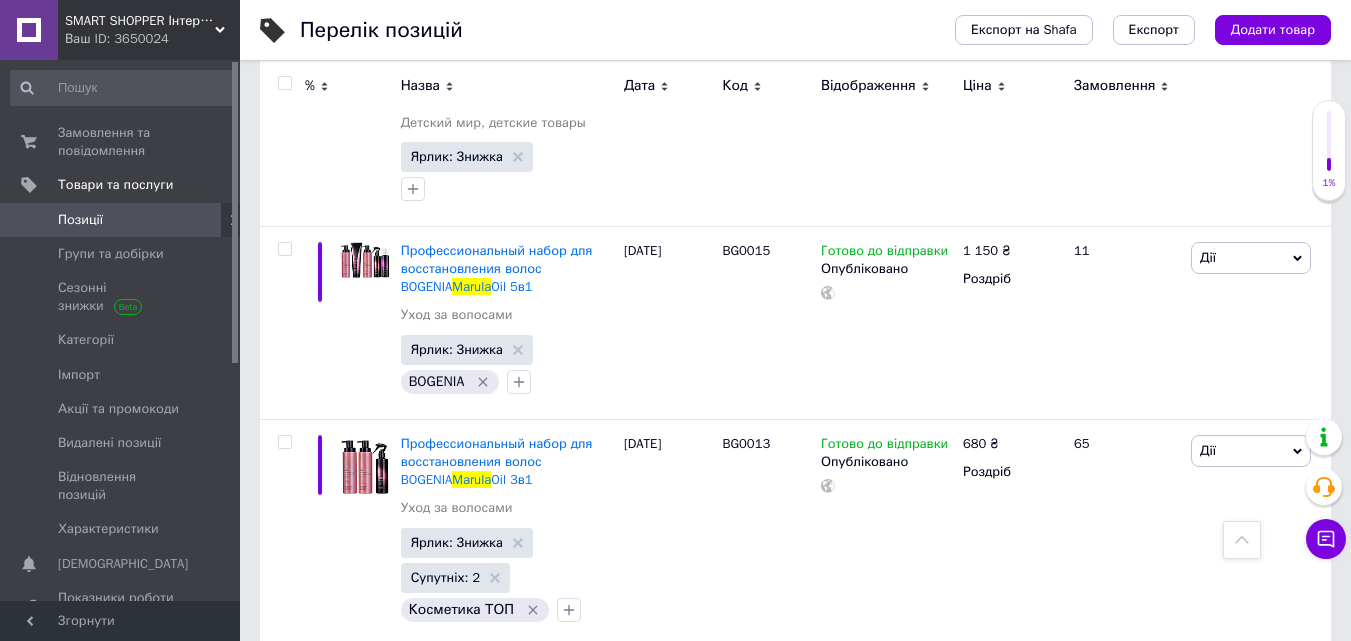 scroll, scrollTop: 2384, scrollLeft: 0, axis: vertical 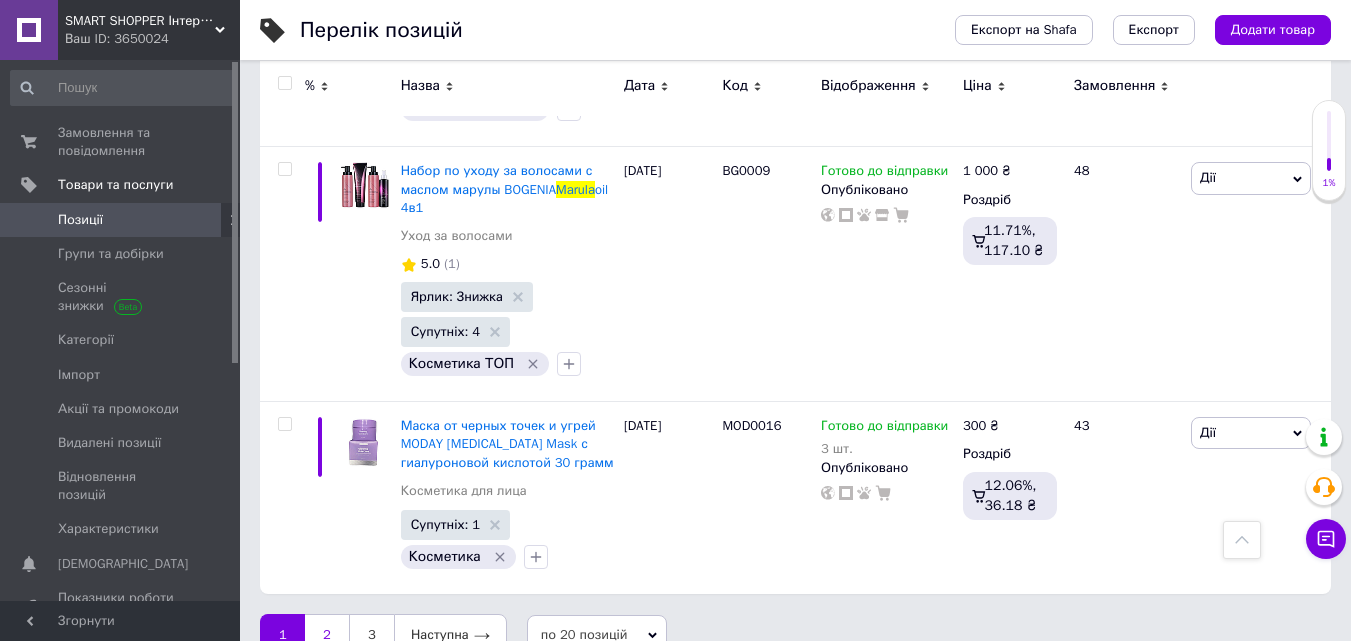 type on "marula" 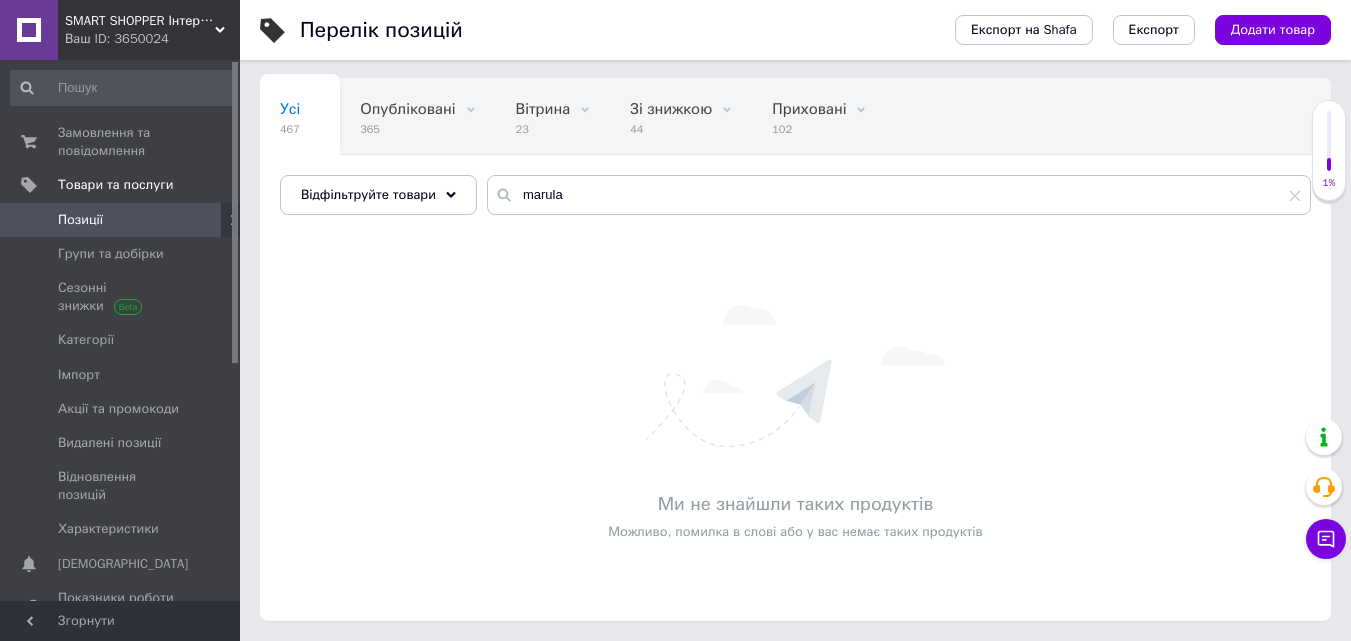 scroll, scrollTop: 151, scrollLeft: 0, axis: vertical 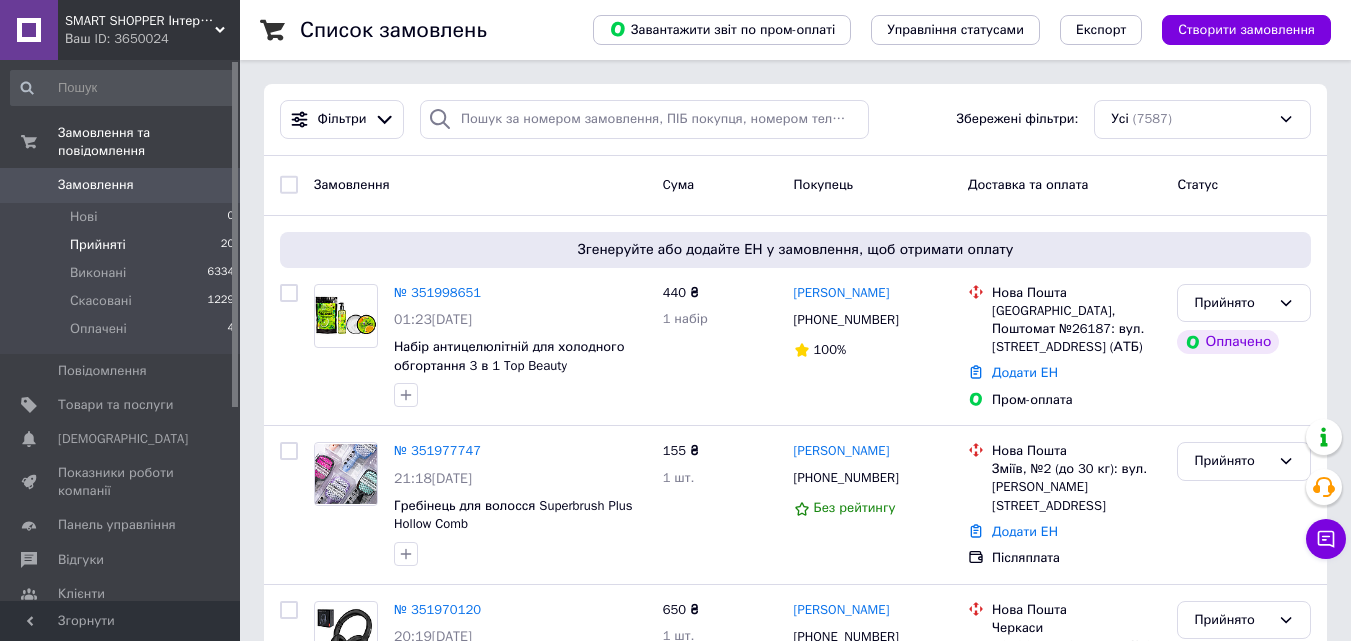 click on "Прийняті" at bounding box center [98, 245] 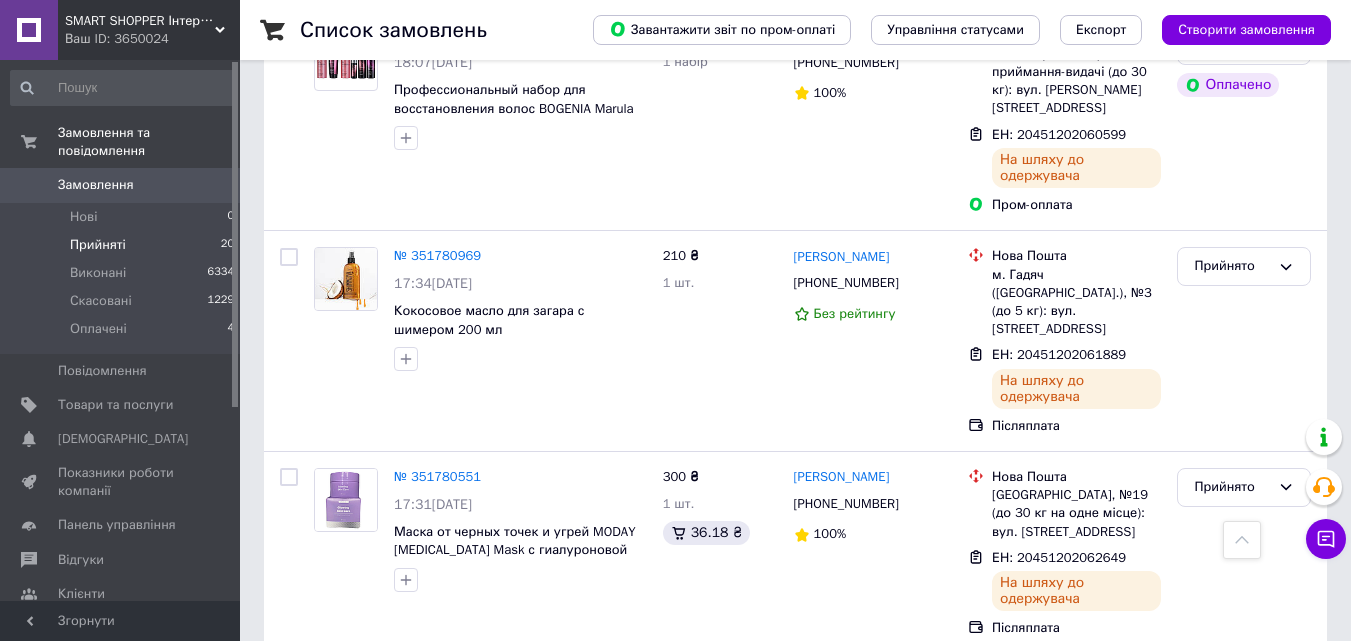 scroll, scrollTop: 0, scrollLeft: 0, axis: both 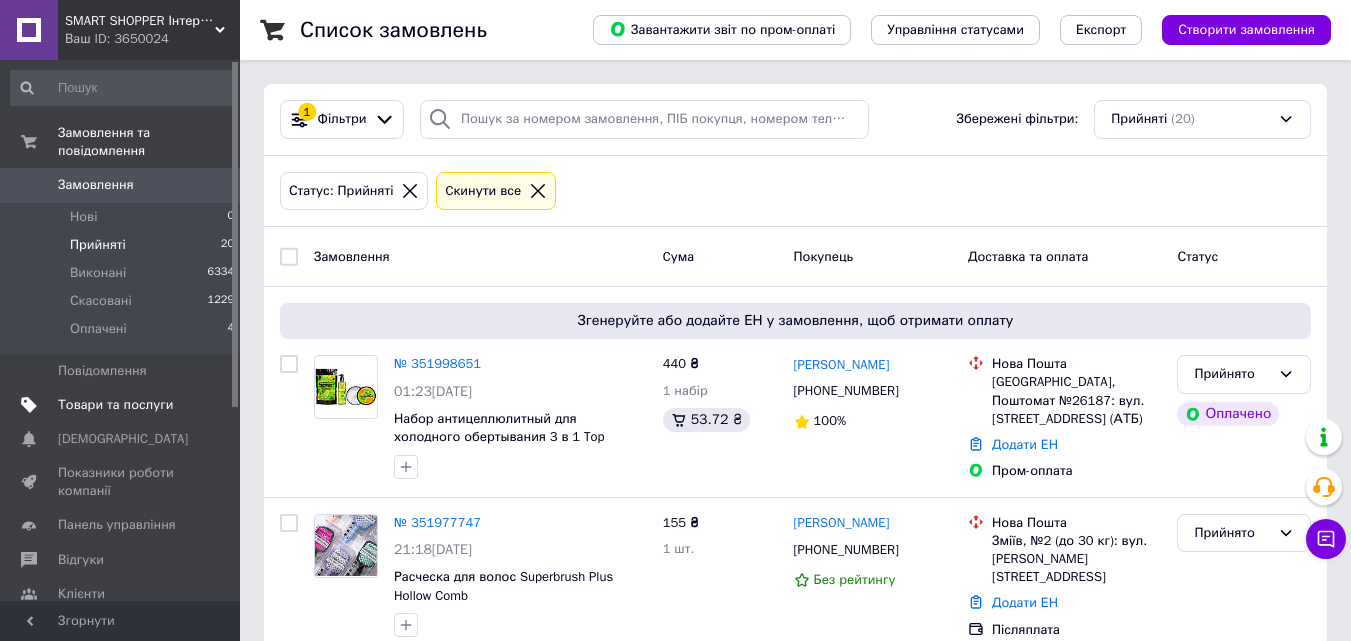 click on "Товари та послуги" at bounding box center (115, 405) 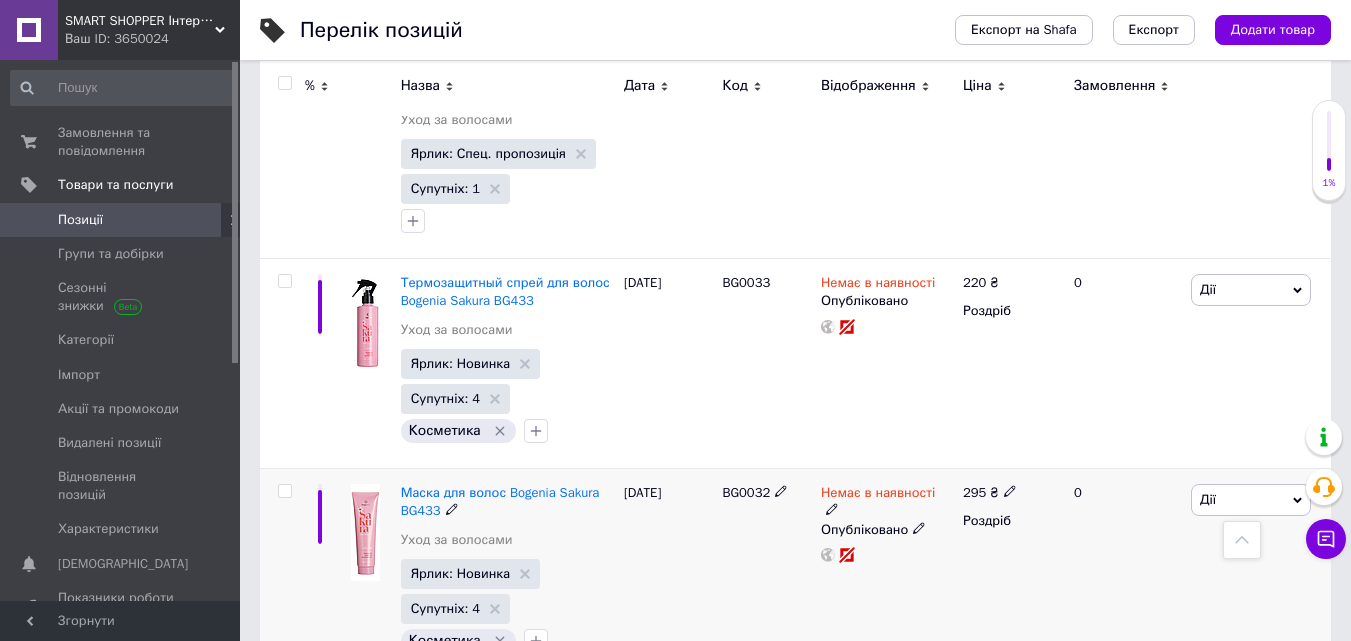 scroll, scrollTop: 3872, scrollLeft: 0, axis: vertical 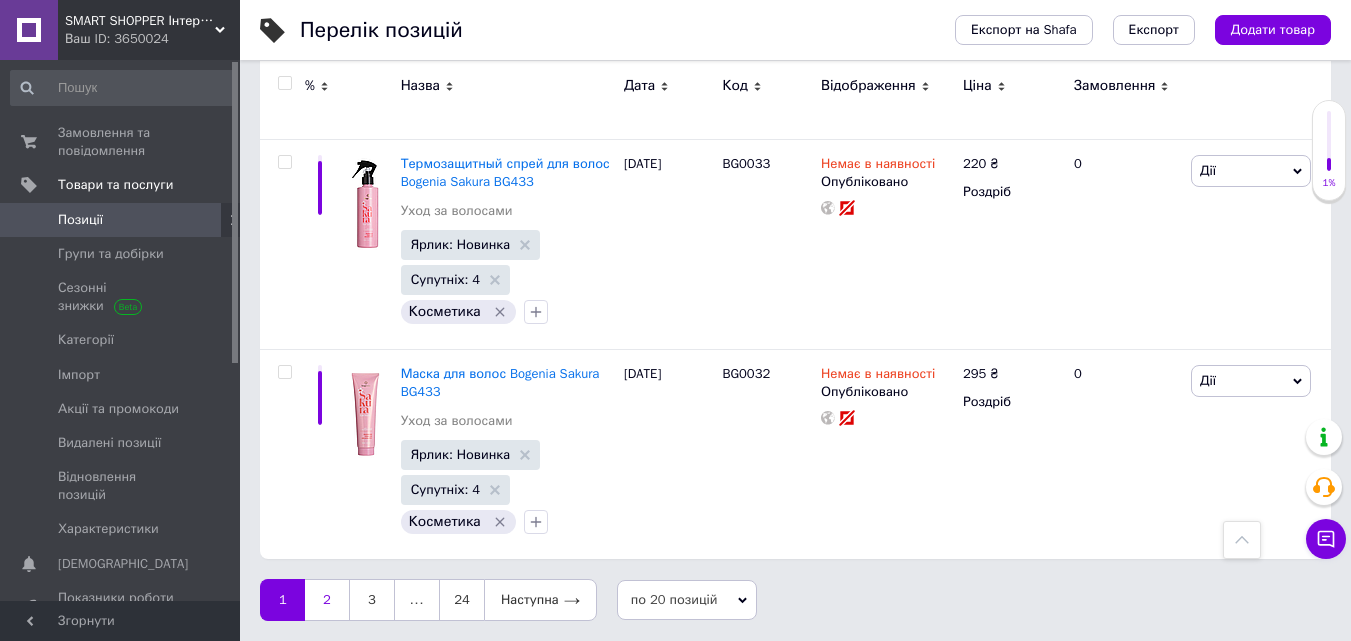 click on "2" at bounding box center (327, 600) 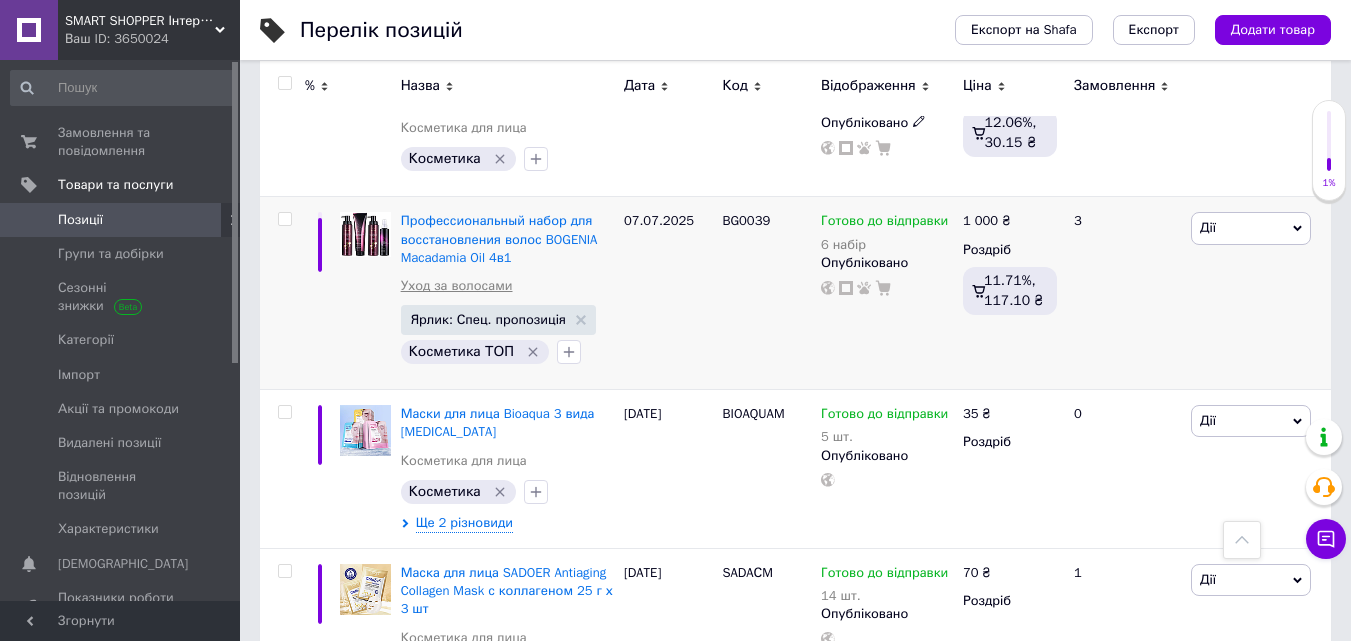 scroll, scrollTop: 1835, scrollLeft: 0, axis: vertical 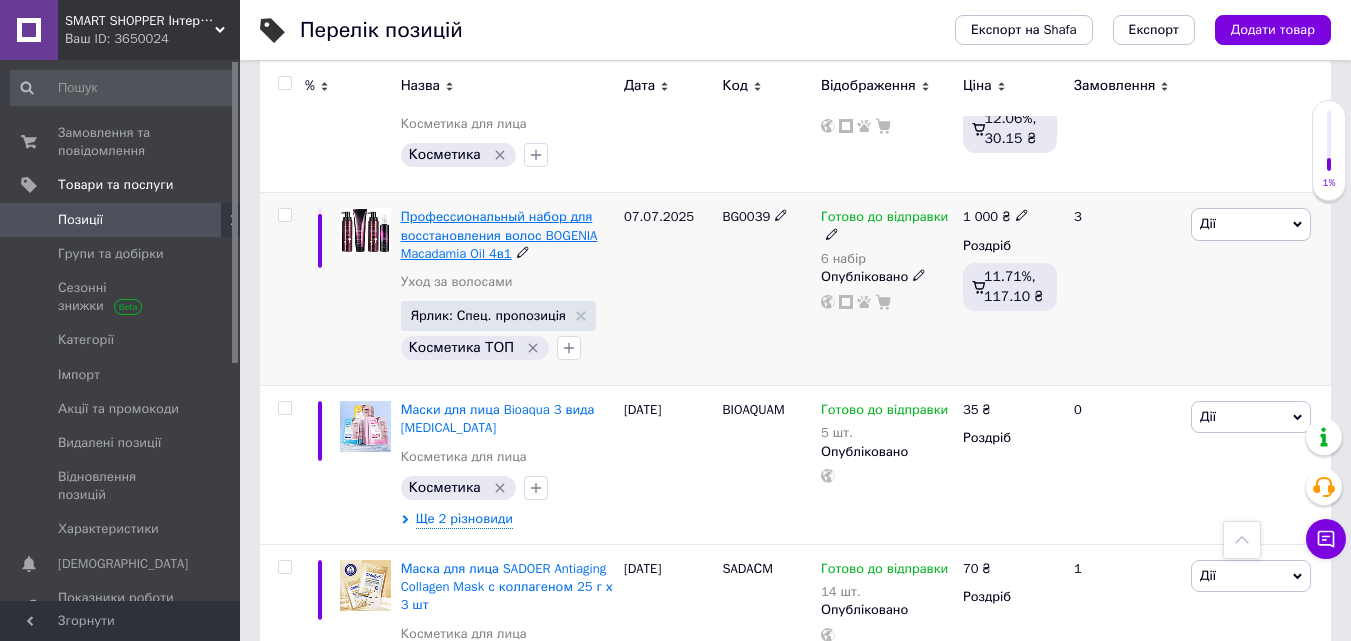 click on "Профессиональный набор для восстановления волос BOGENIA Macadamia Oil 4в1" at bounding box center [499, 234] 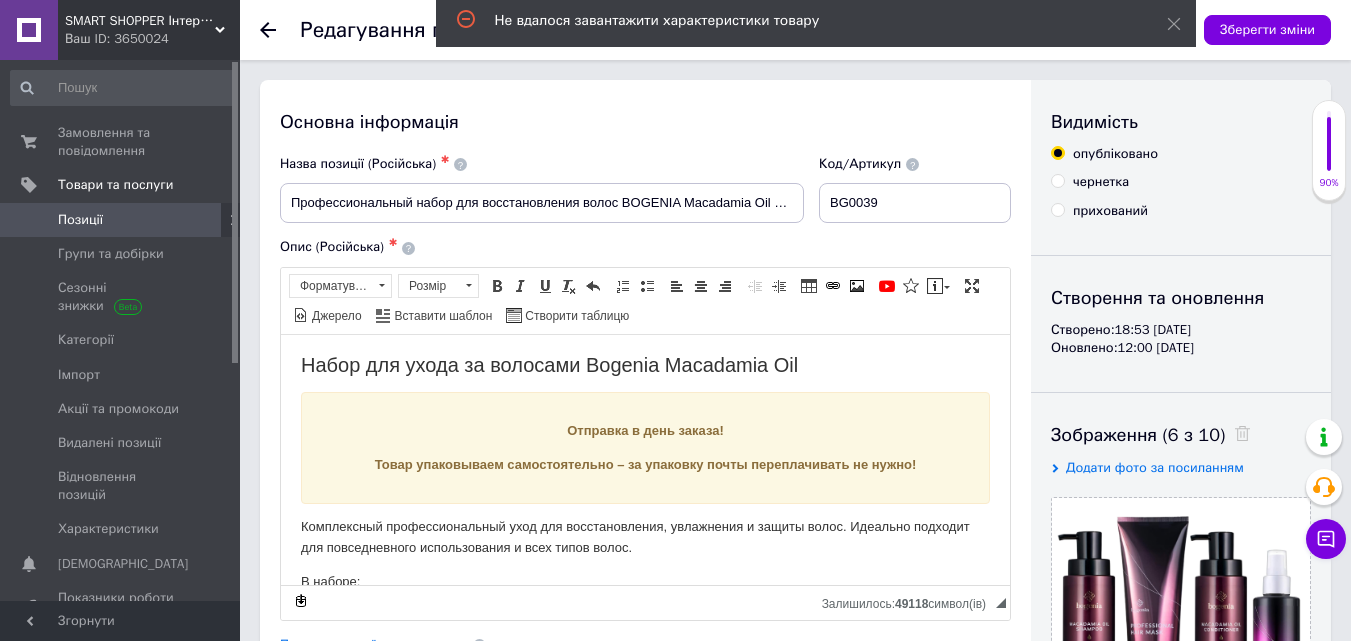 scroll, scrollTop: 0, scrollLeft: 0, axis: both 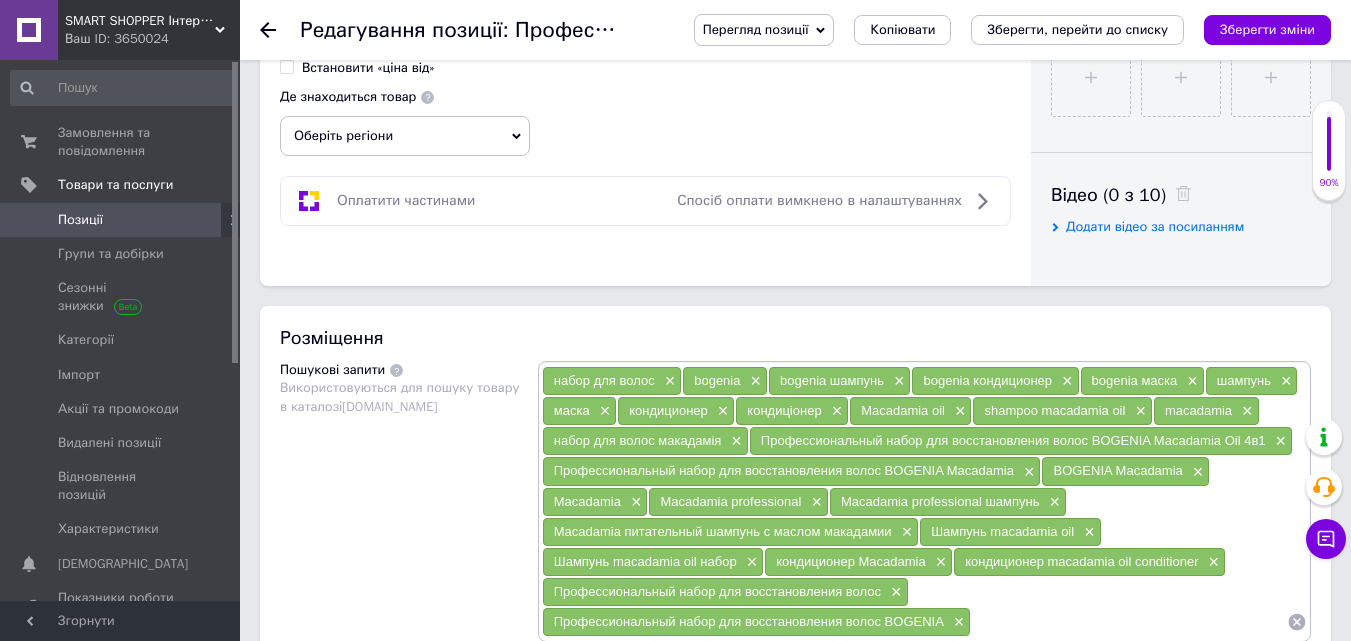 click 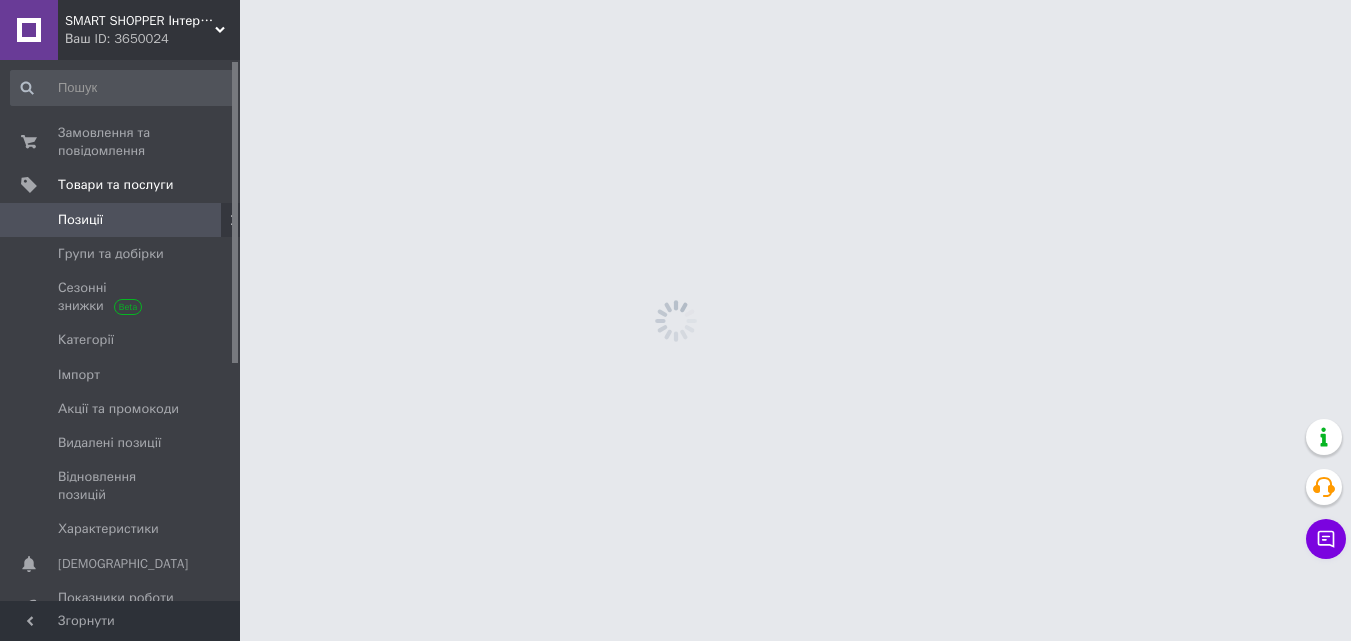 scroll, scrollTop: 0, scrollLeft: 0, axis: both 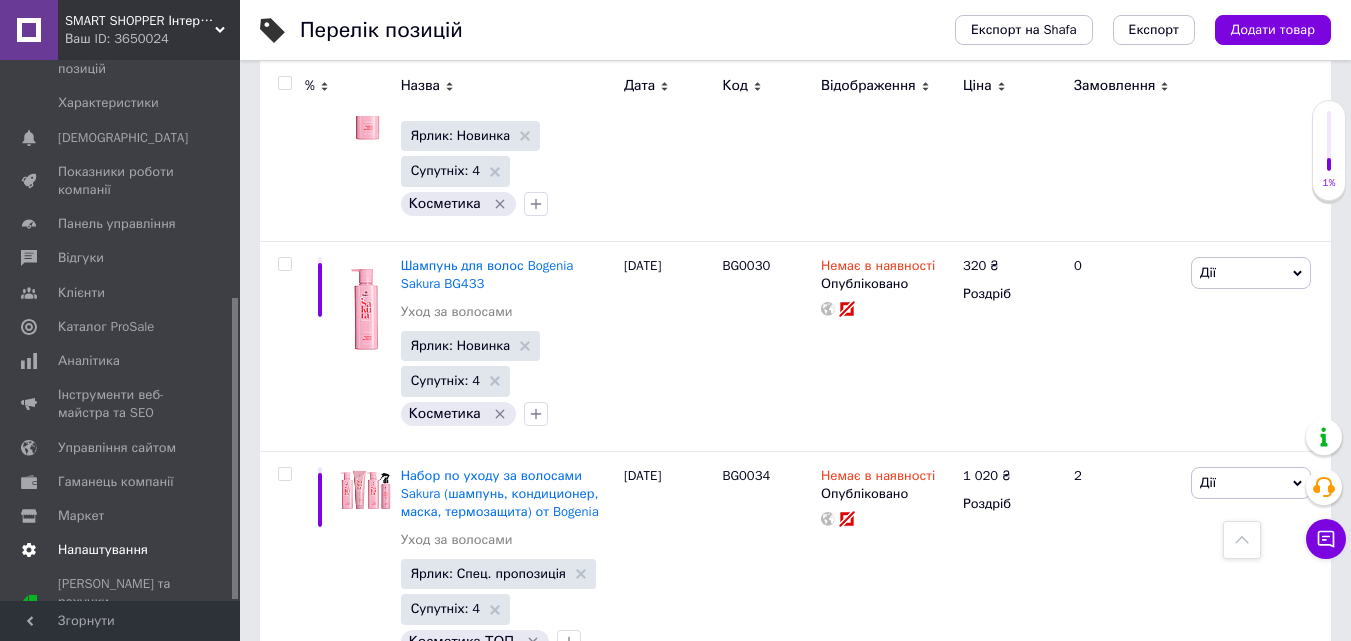 click on "Налаштування" at bounding box center (103, 550) 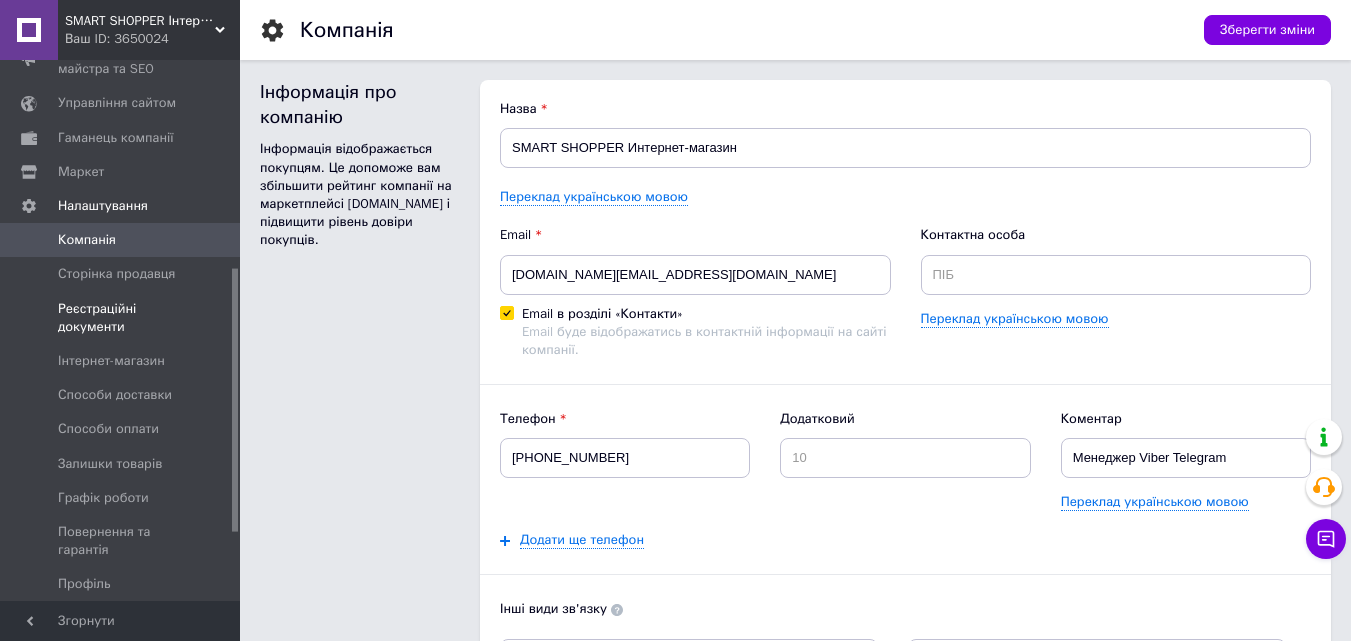 scroll, scrollTop: 0, scrollLeft: 0, axis: both 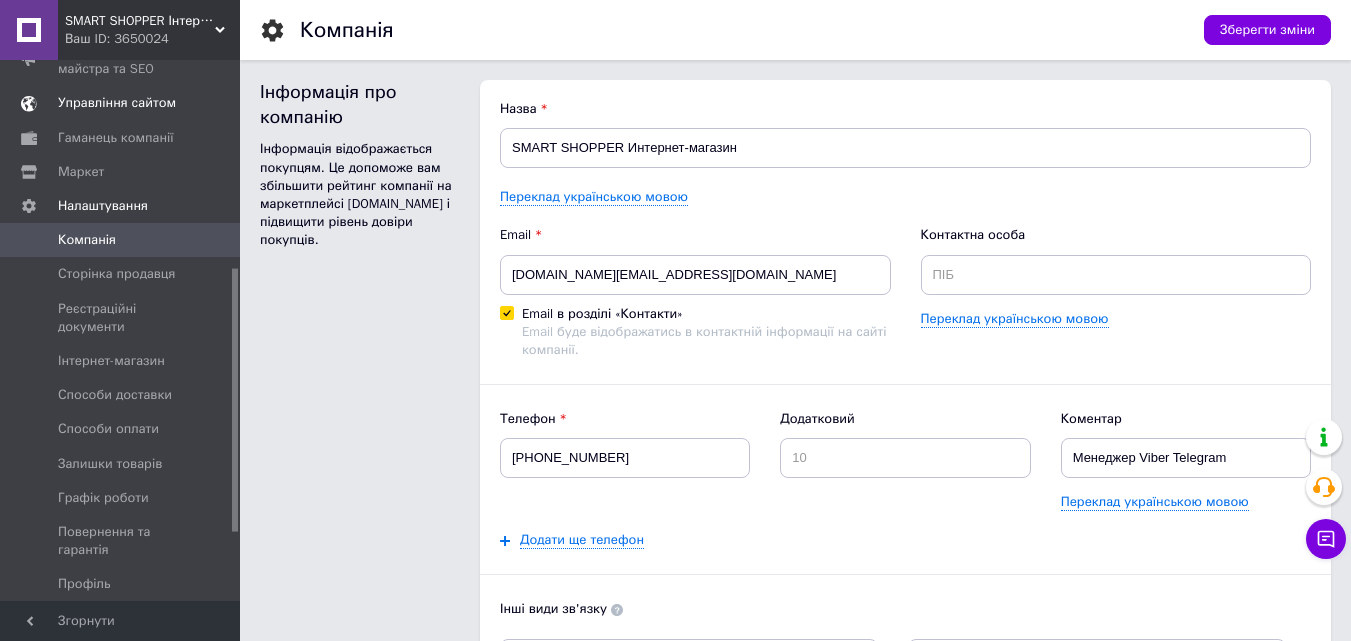 click on "Управління сайтом" at bounding box center [117, 103] 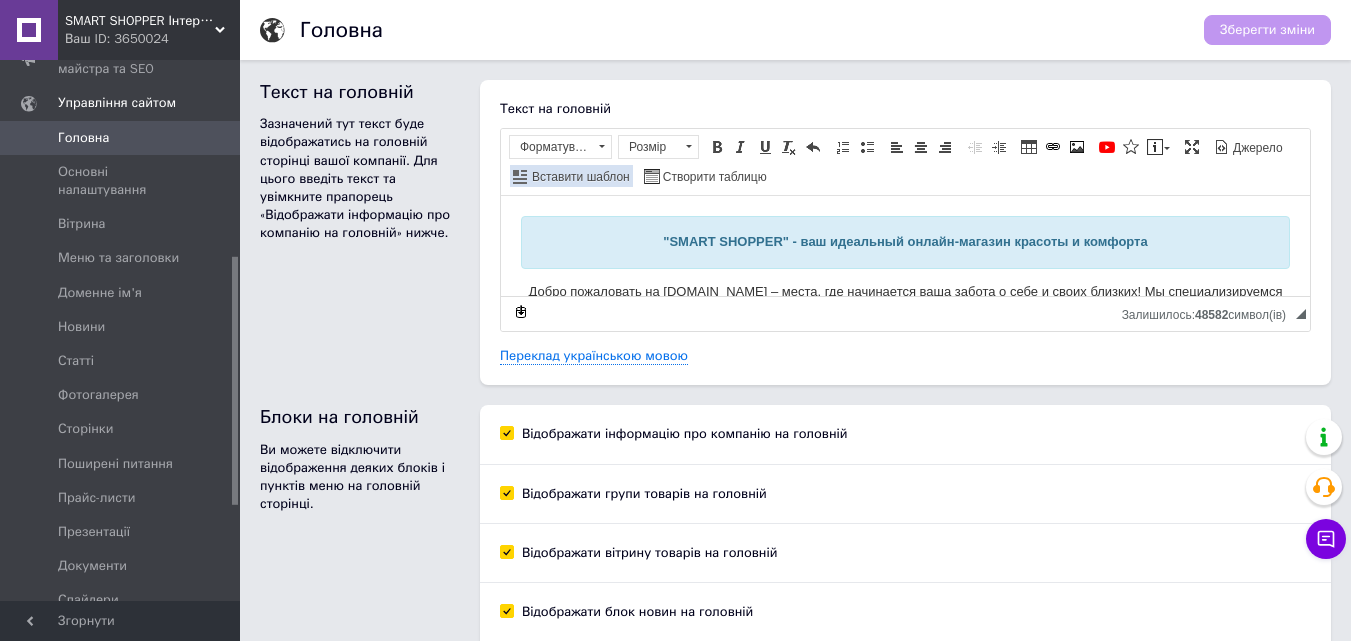 scroll, scrollTop: 0, scrollLeft: 0, axis: both 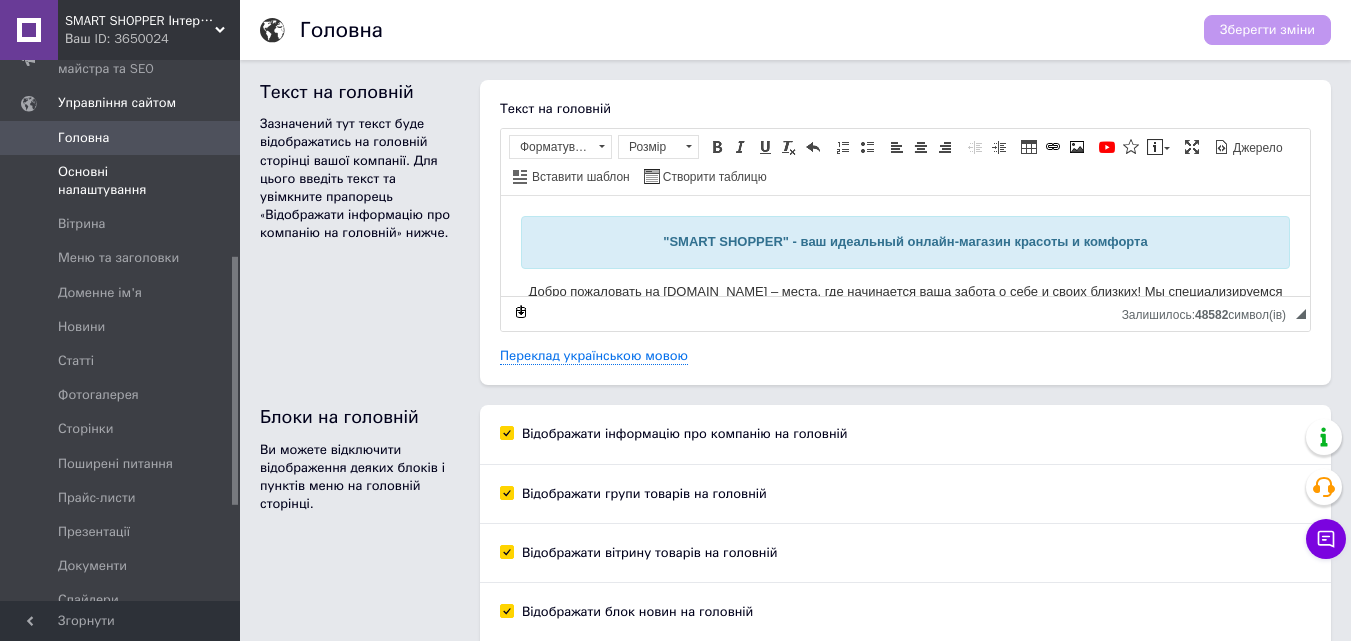 click on "Основні налаштування" at bounding box center [121, 181] 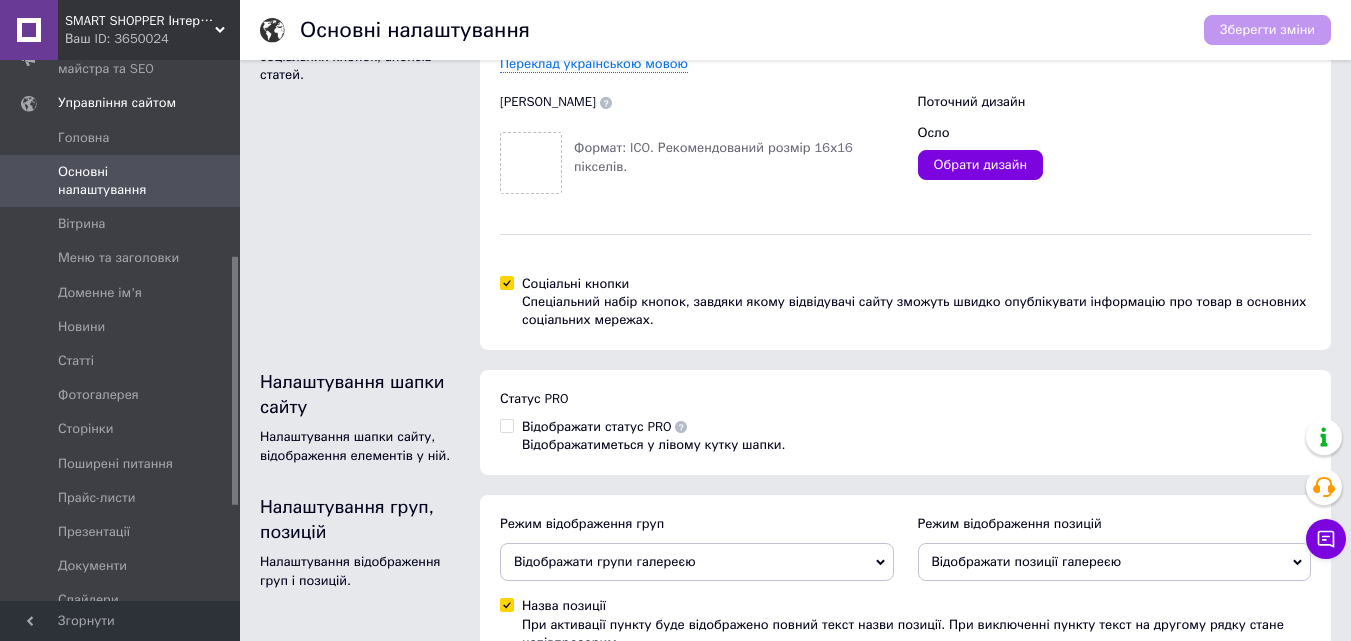 scroll, scrollTop: 200, scrollLeft: 0, axis: vertical 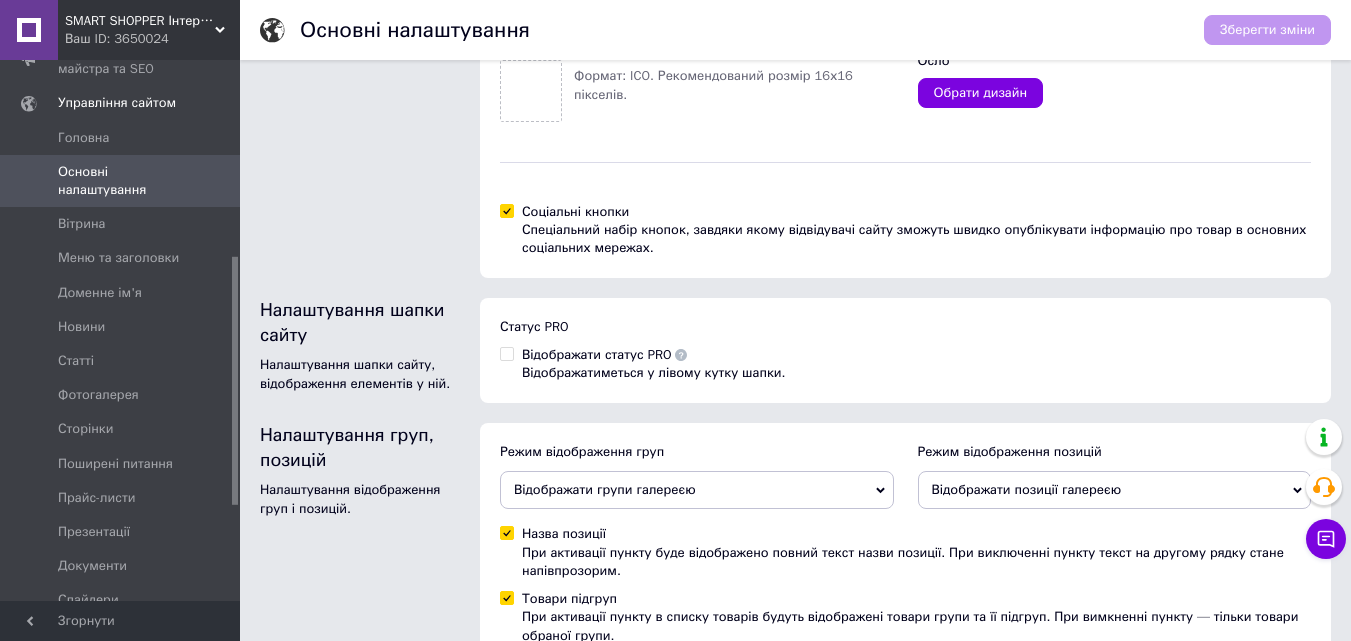 click on "Соціальні кнопки Спеціальний набір кнопок, завдяки
якому відвідувачі сайту зможуть швидко опублікувати
інформацію про товар в основних соціальних мережах." at bounding box center [506, 210] 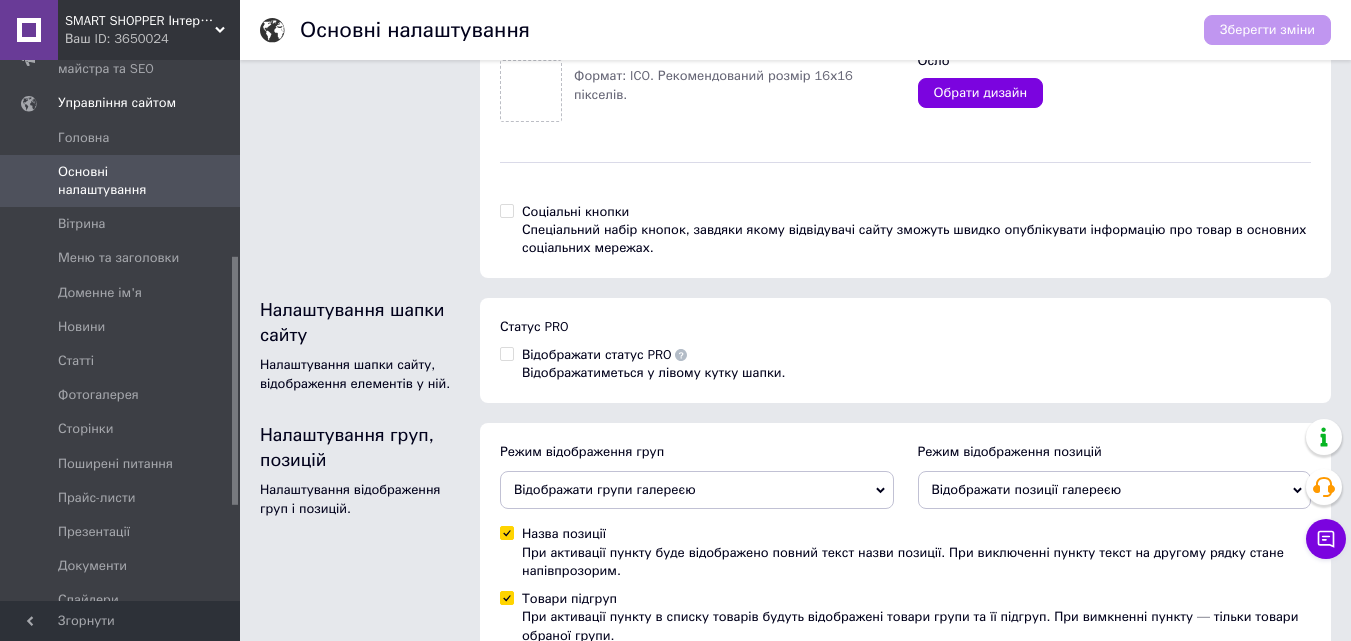checkbox on "false" 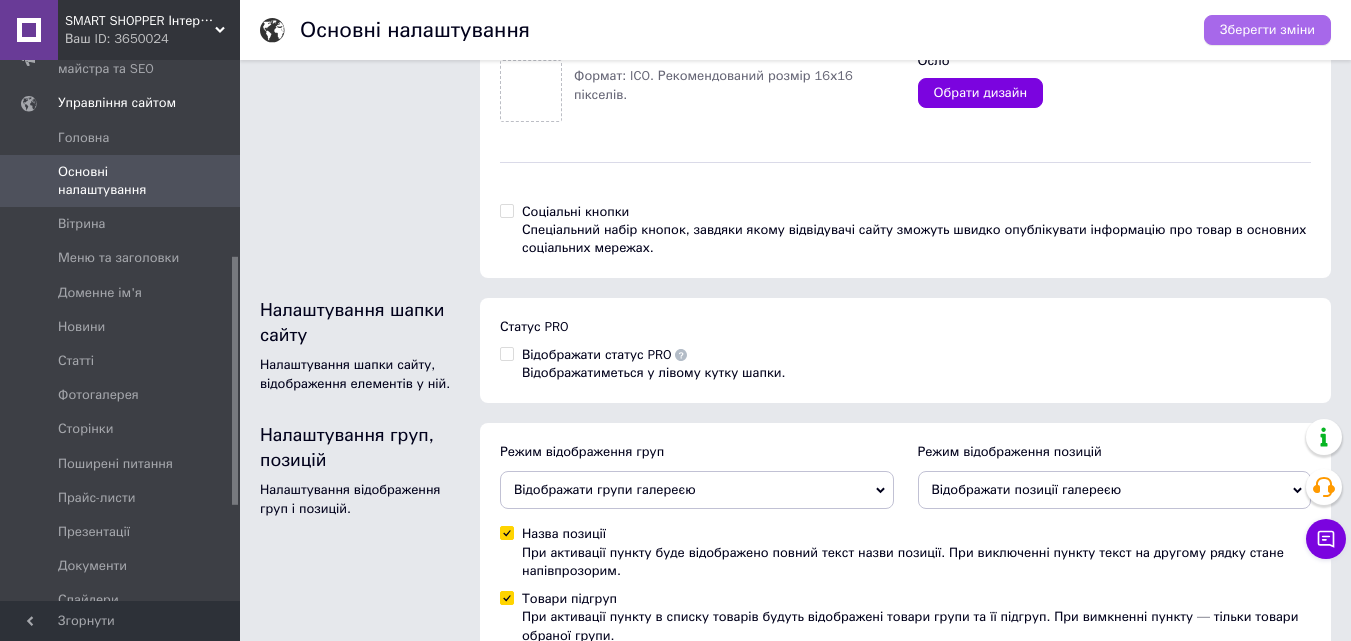 click on "Зберегти зміни" at bounding box center (1267, 30) 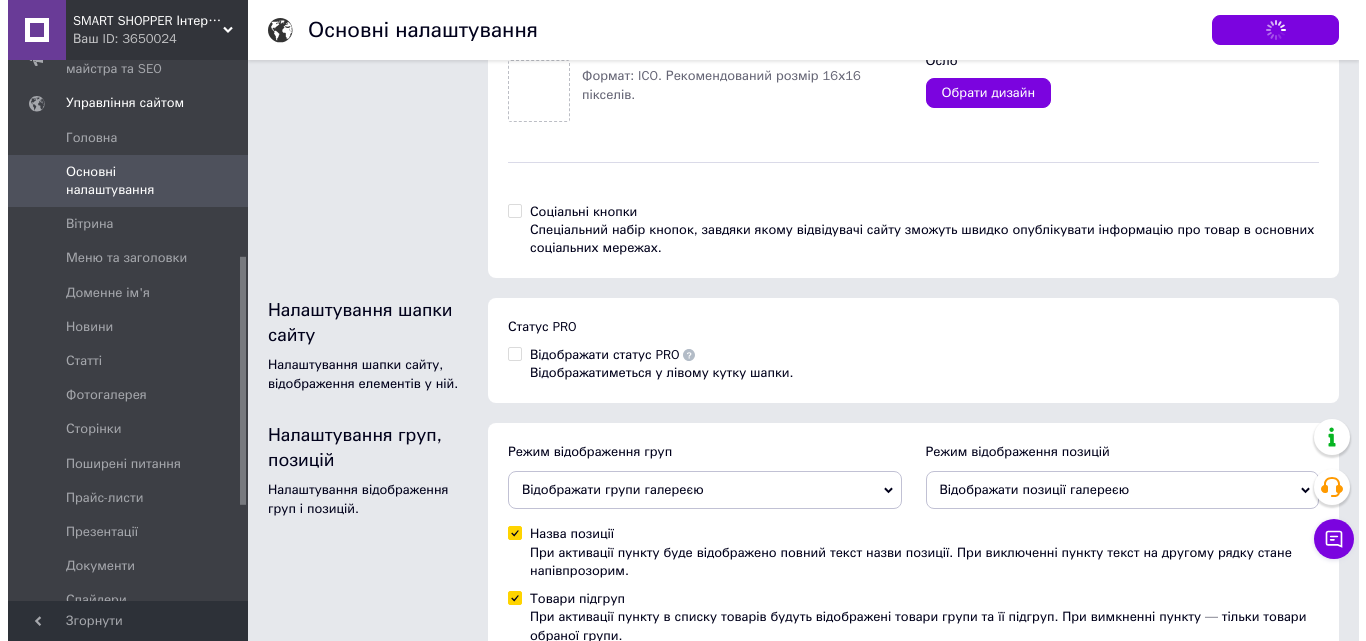 scroll, scrollTop: 0, scrollLeft: 0, axis: both 